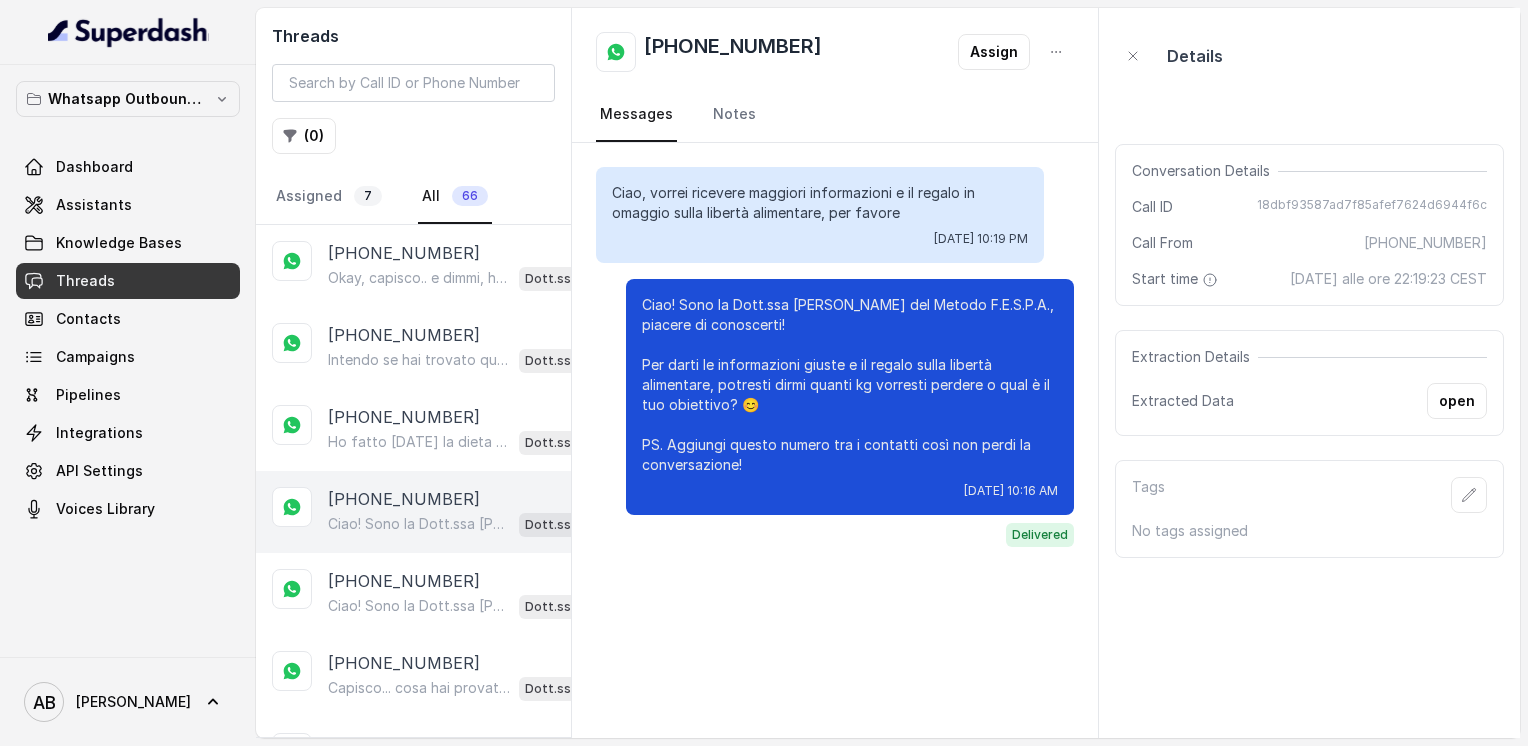 scroll, scrollTop: 0, scrollLeft: 0, axis: both 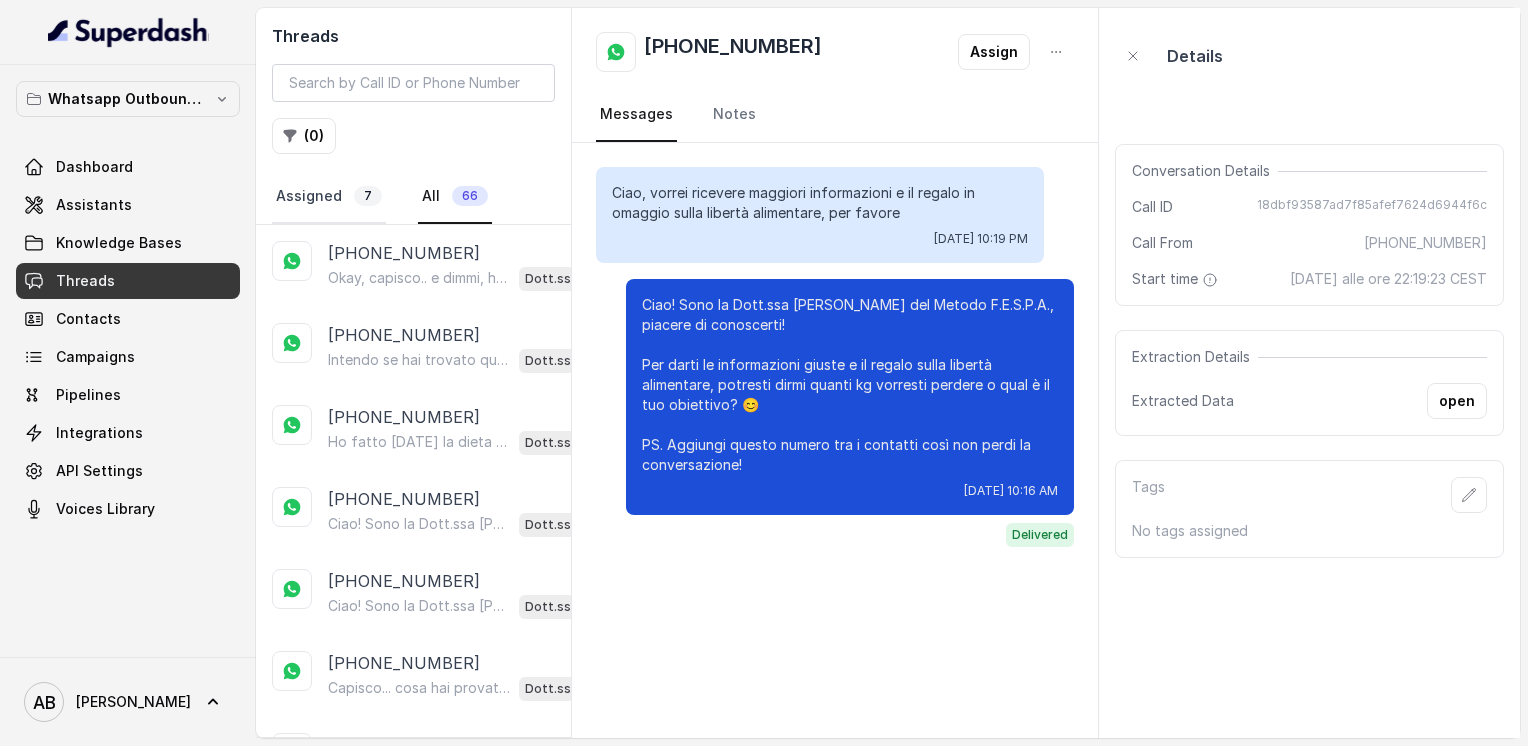 click on "Assigned 7" at bounding box center (329, 197) 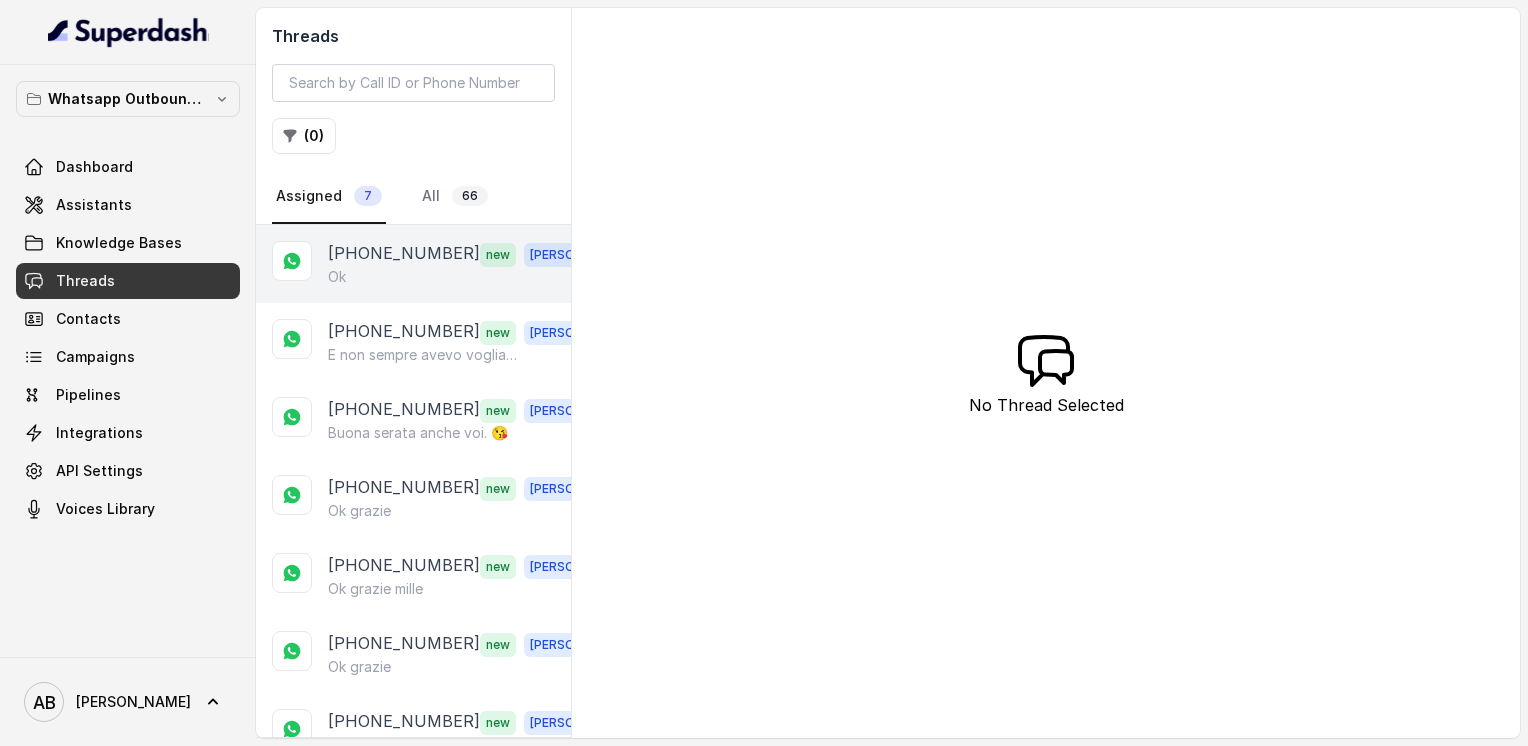 click on "[PHONE_NUMBER]" at bounding box center [404, 254] 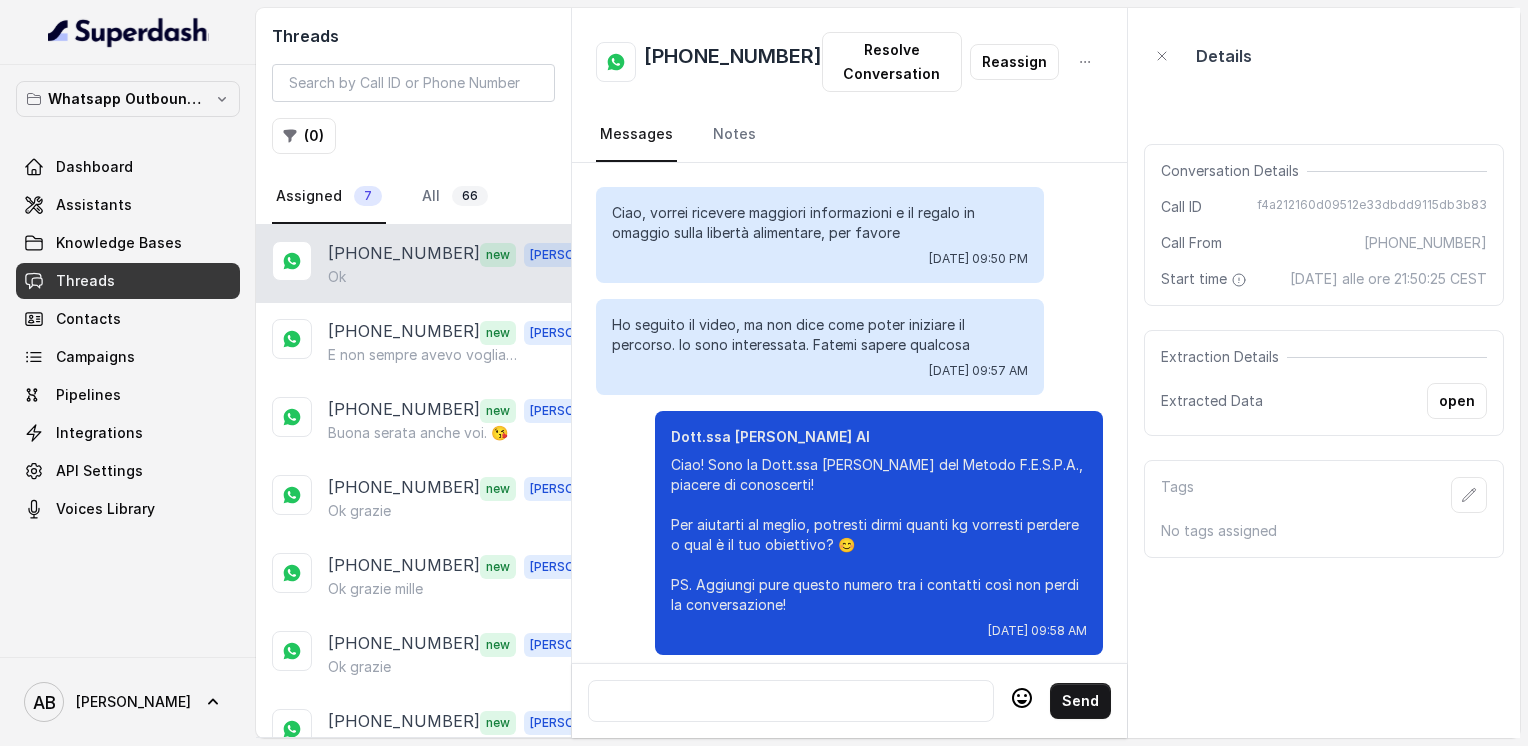 scroll, scrollTop: 2032, scrollLeft: 0, axis: vertical 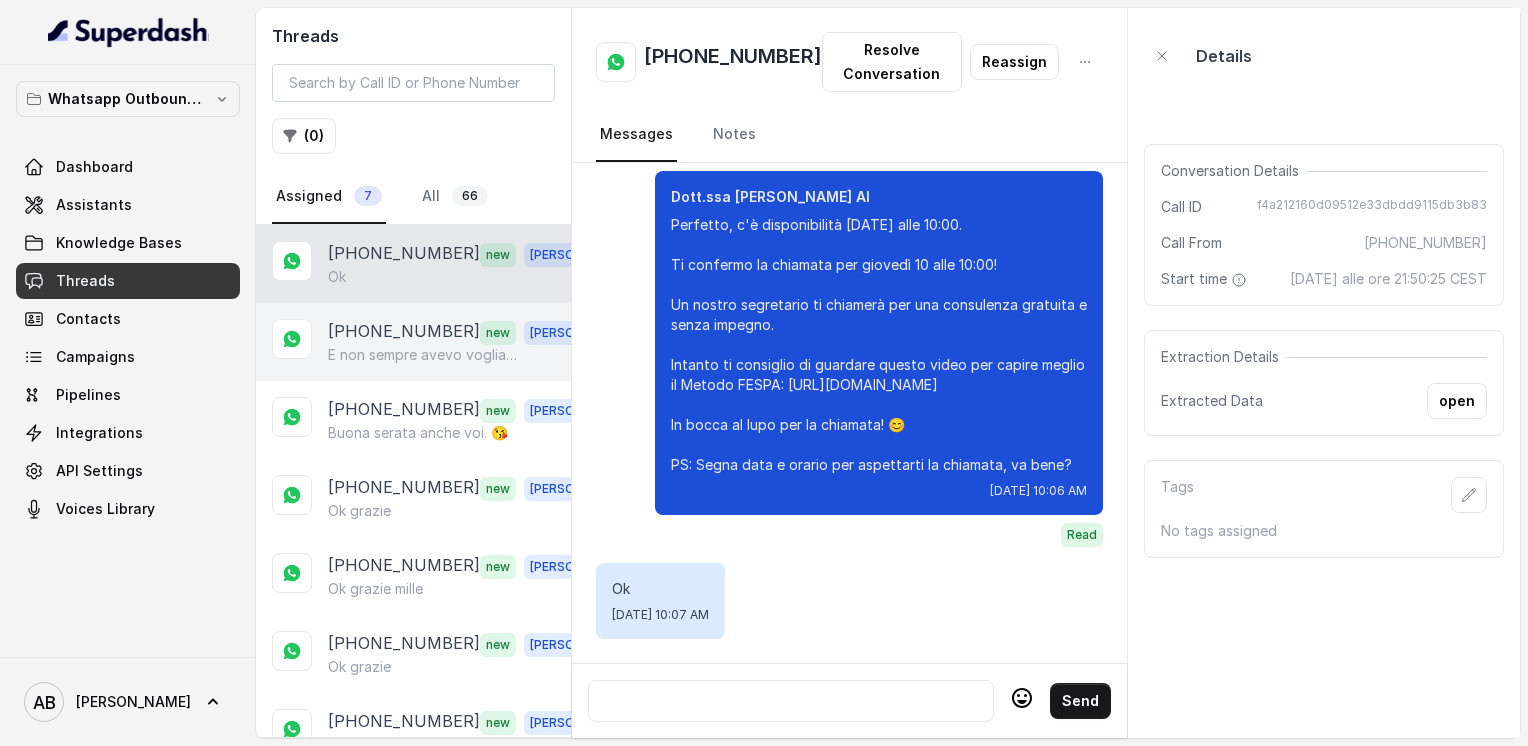 click on "E non sempre avevo voglia e o tempo" at bounding box center (424, 355) 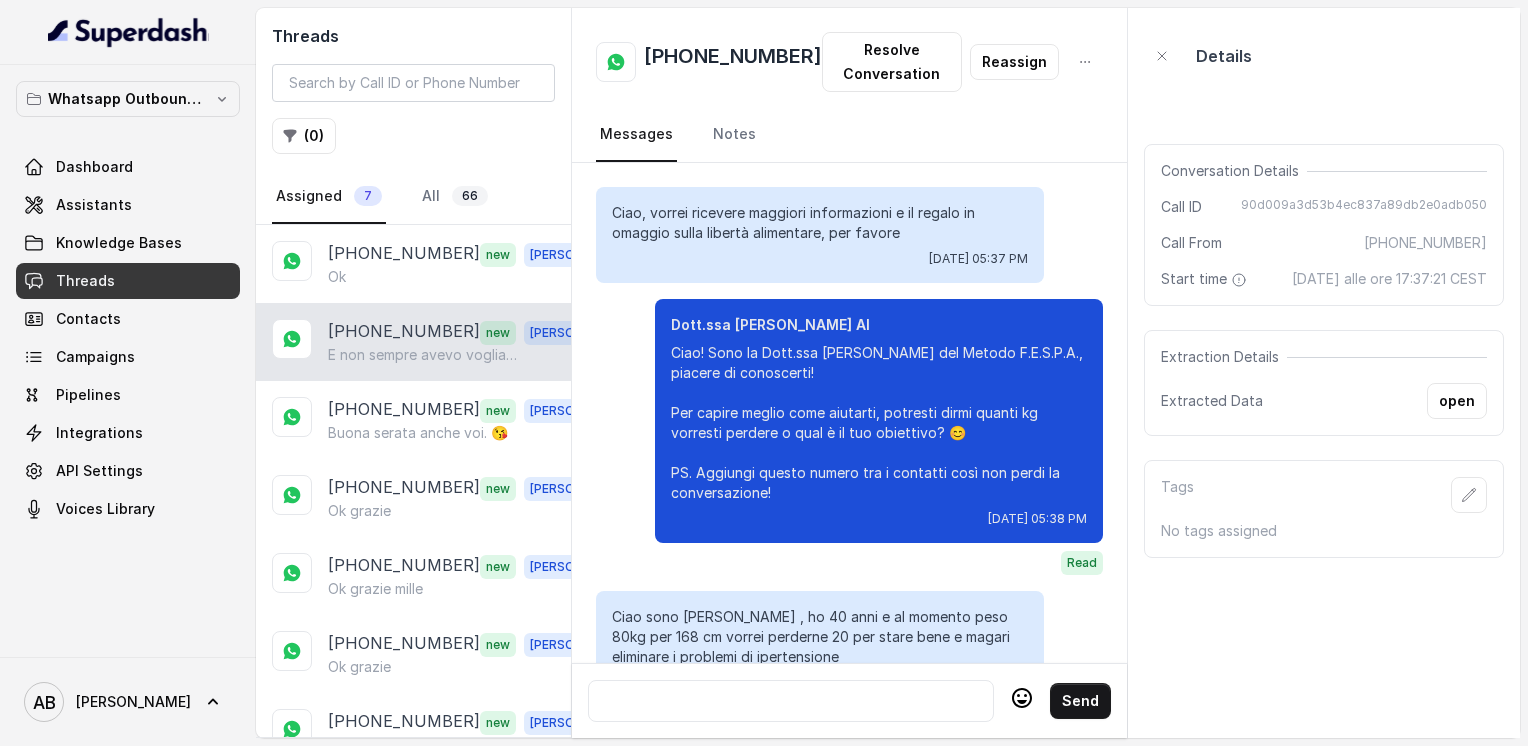 scroll, scrollTop: 972, scrollLeft: 0, axis: vertical 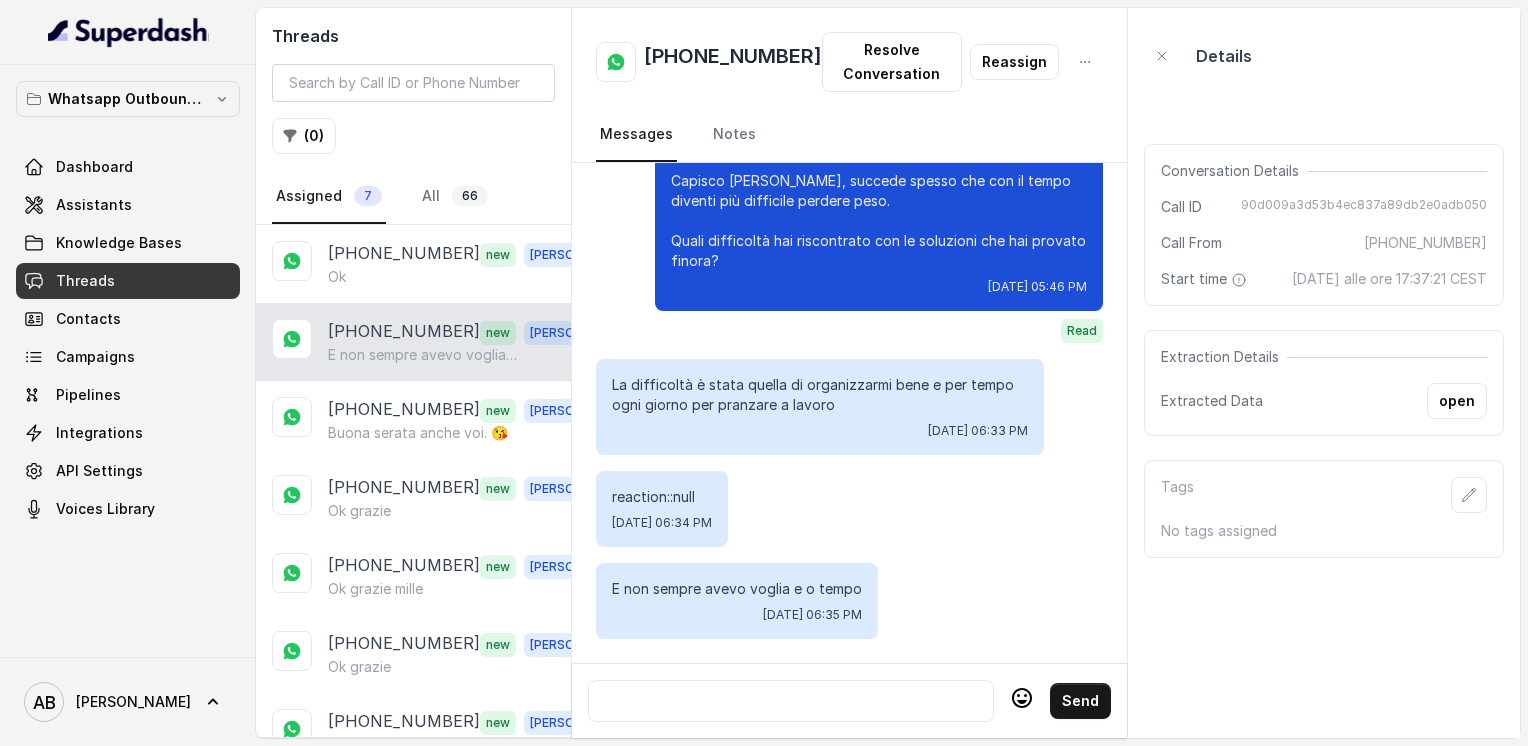 click at bounding box center (791, 701) 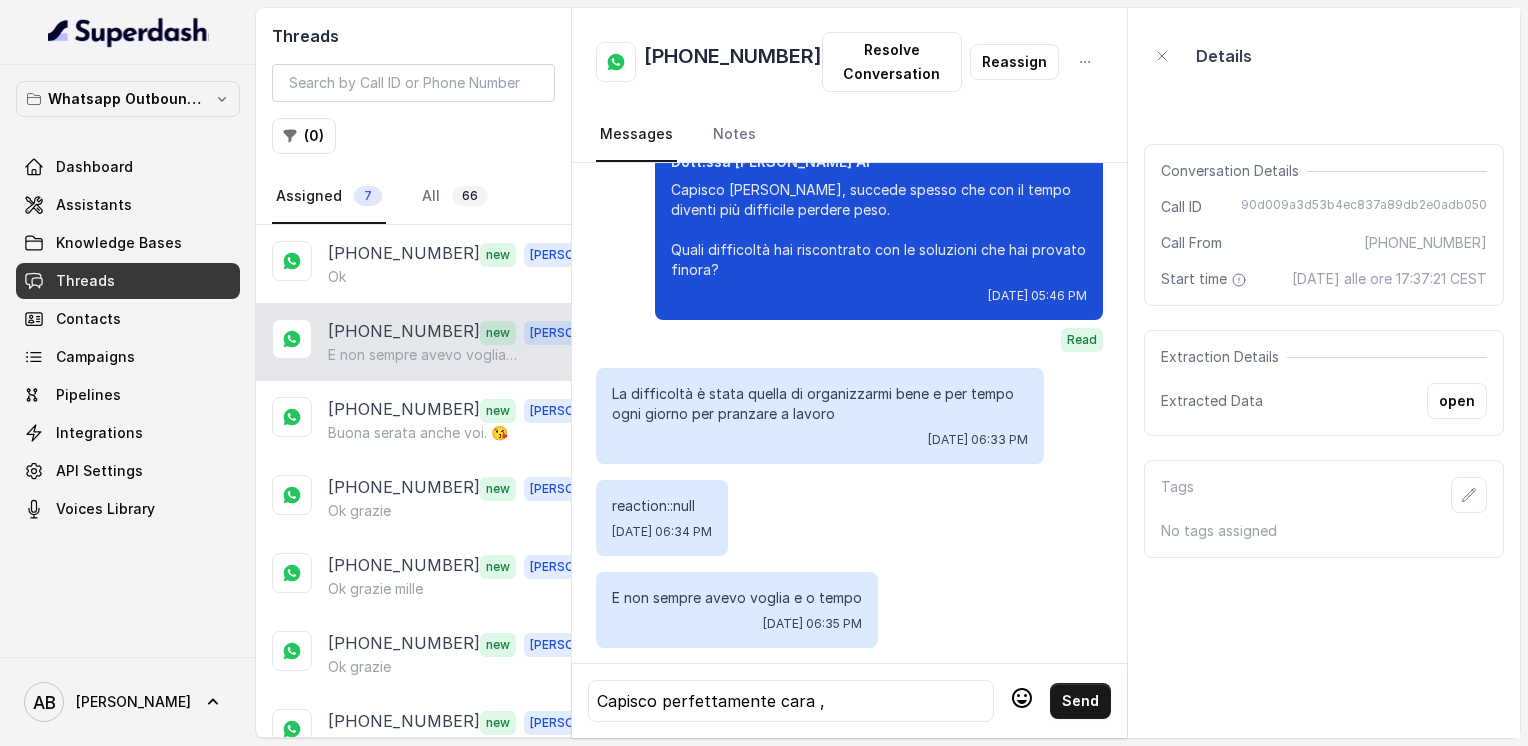 scroll, scrollTop: 972, scrollLeft: 0, axis: vertical 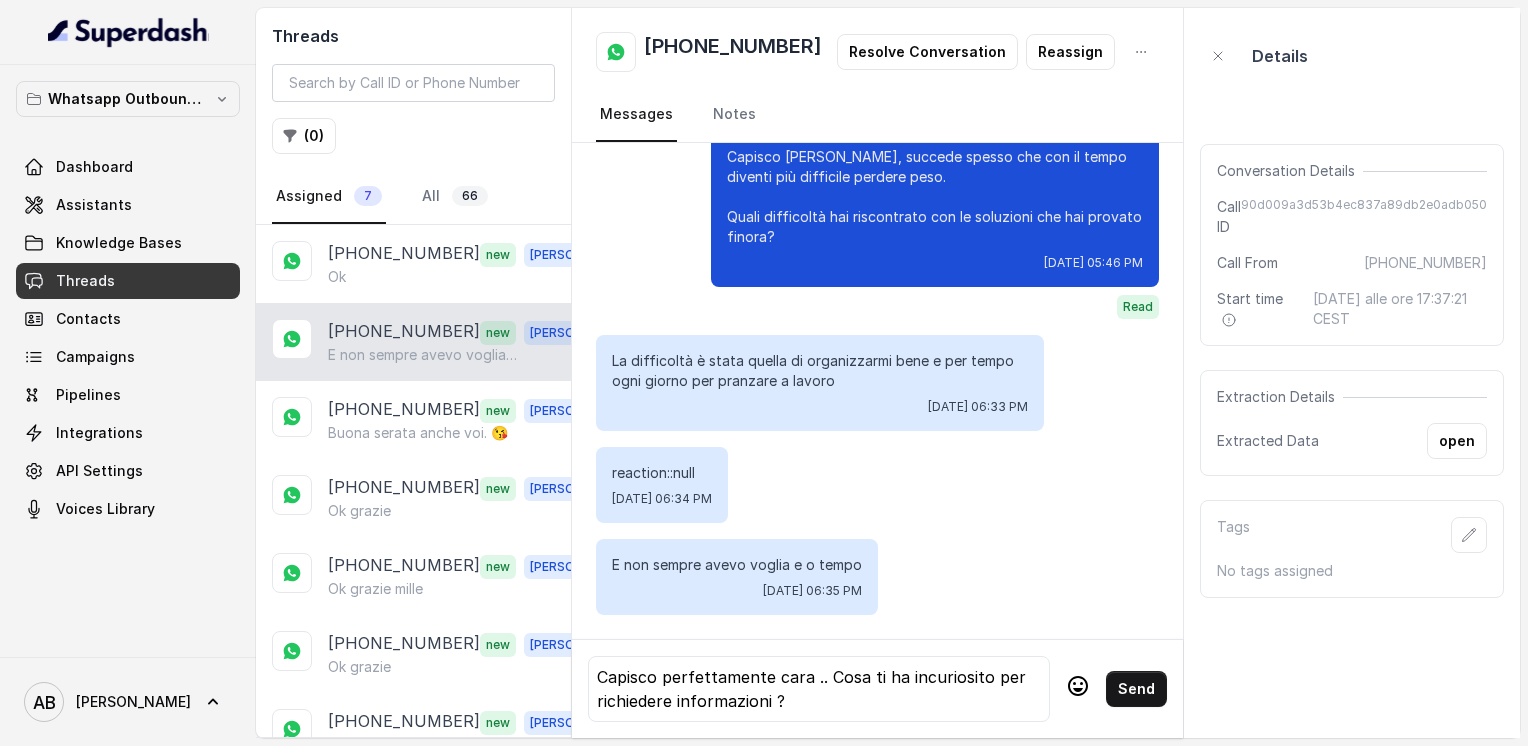 click 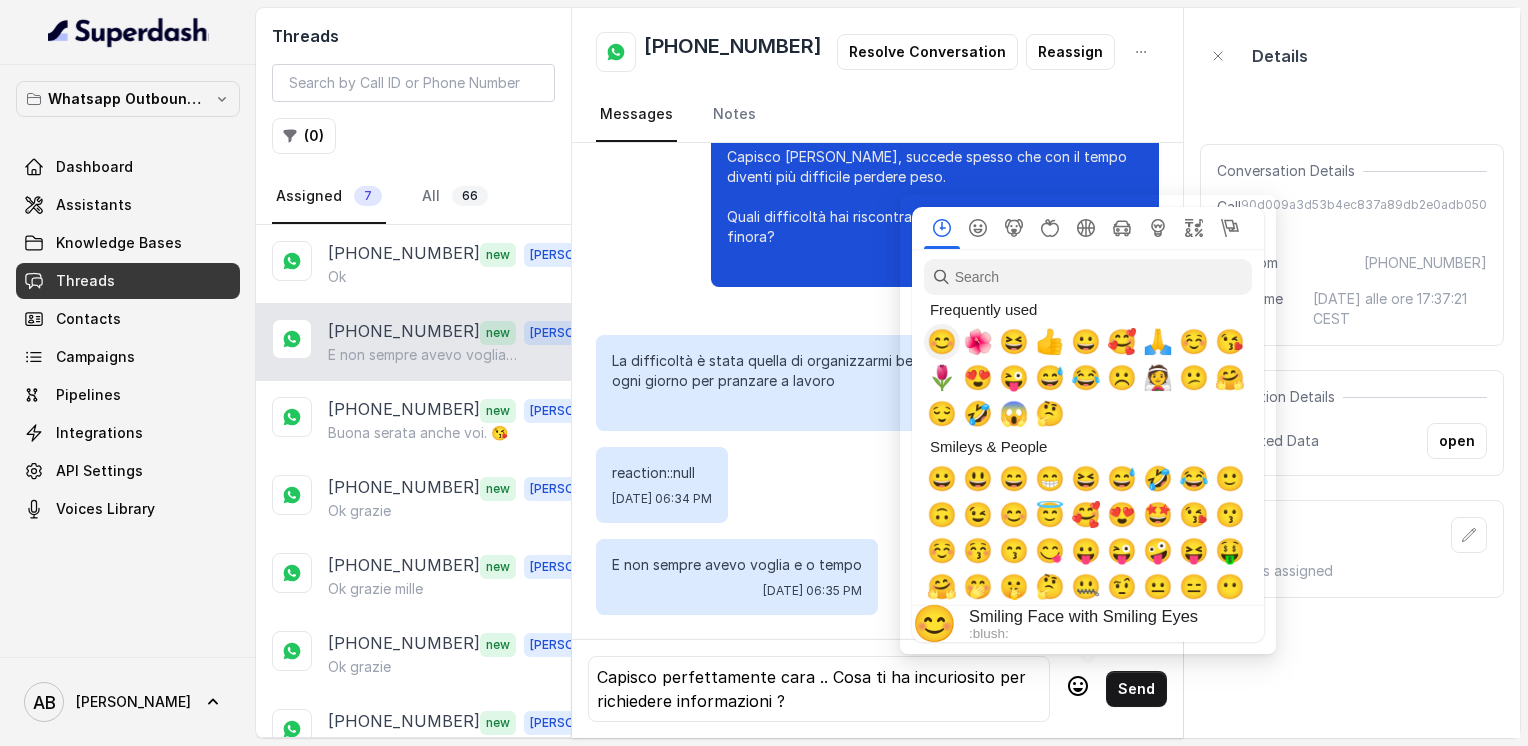 click on "😊" at bounding box center [942, 342] 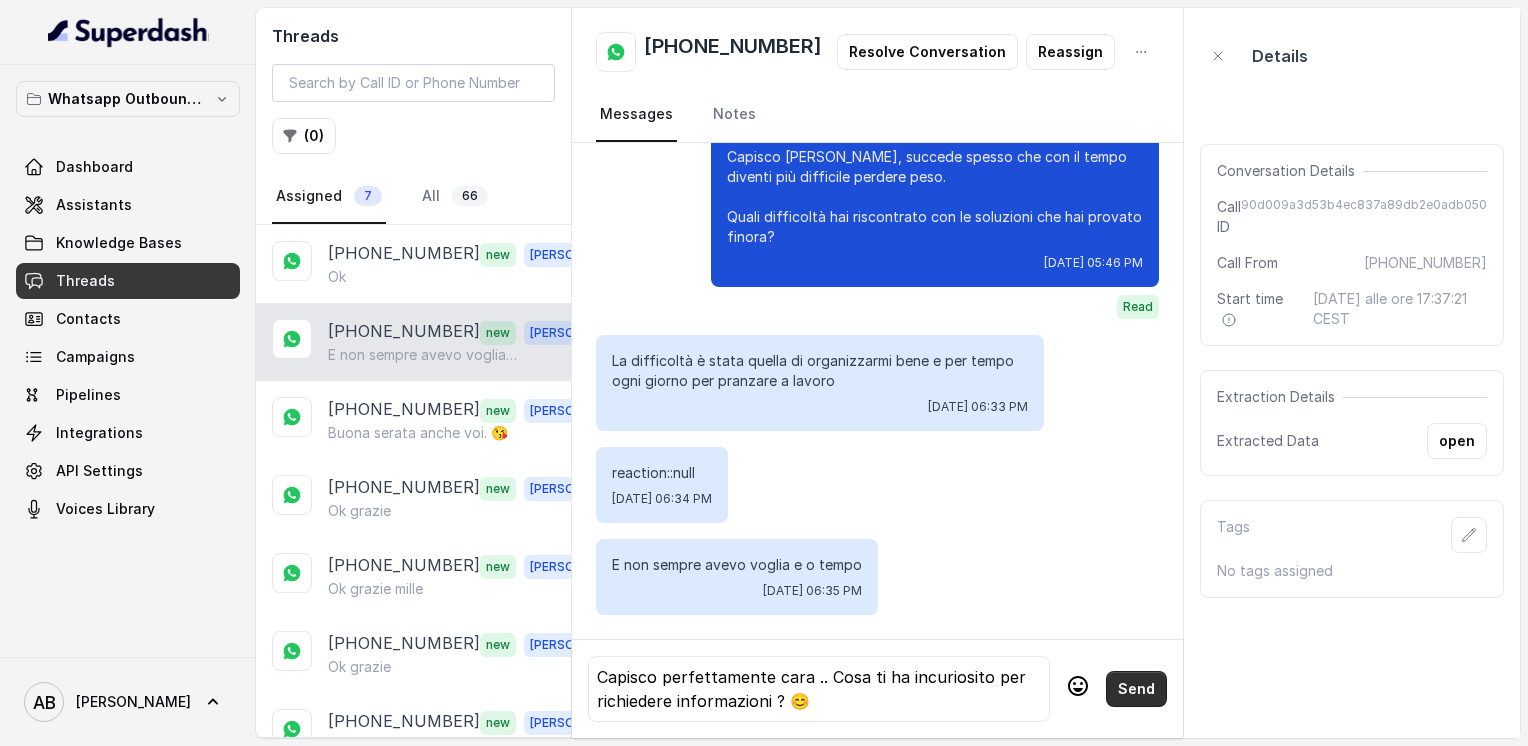 click on "Send" at bounding box center (1136, 689) 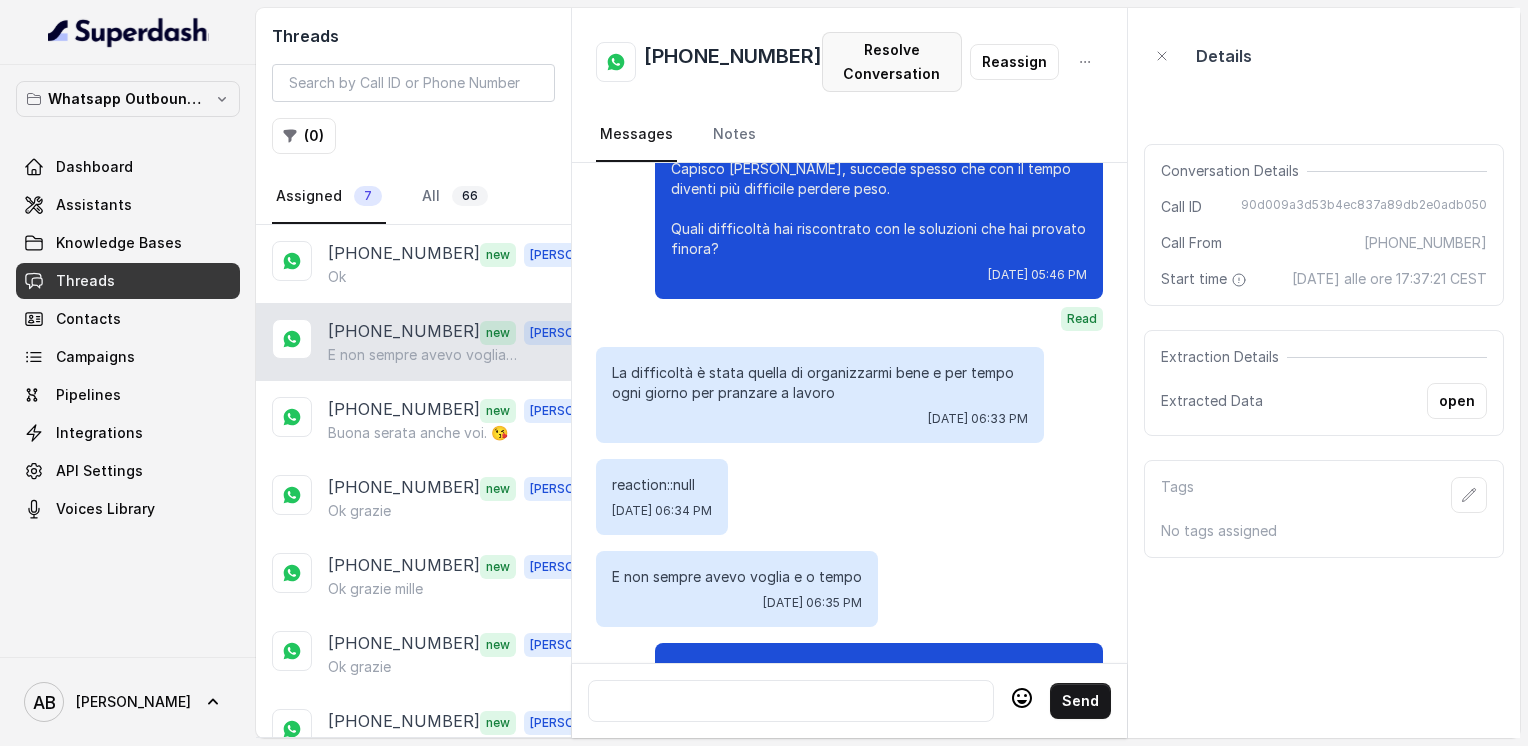 click on "Resolve Conversation" at bounding box center (892, 62) 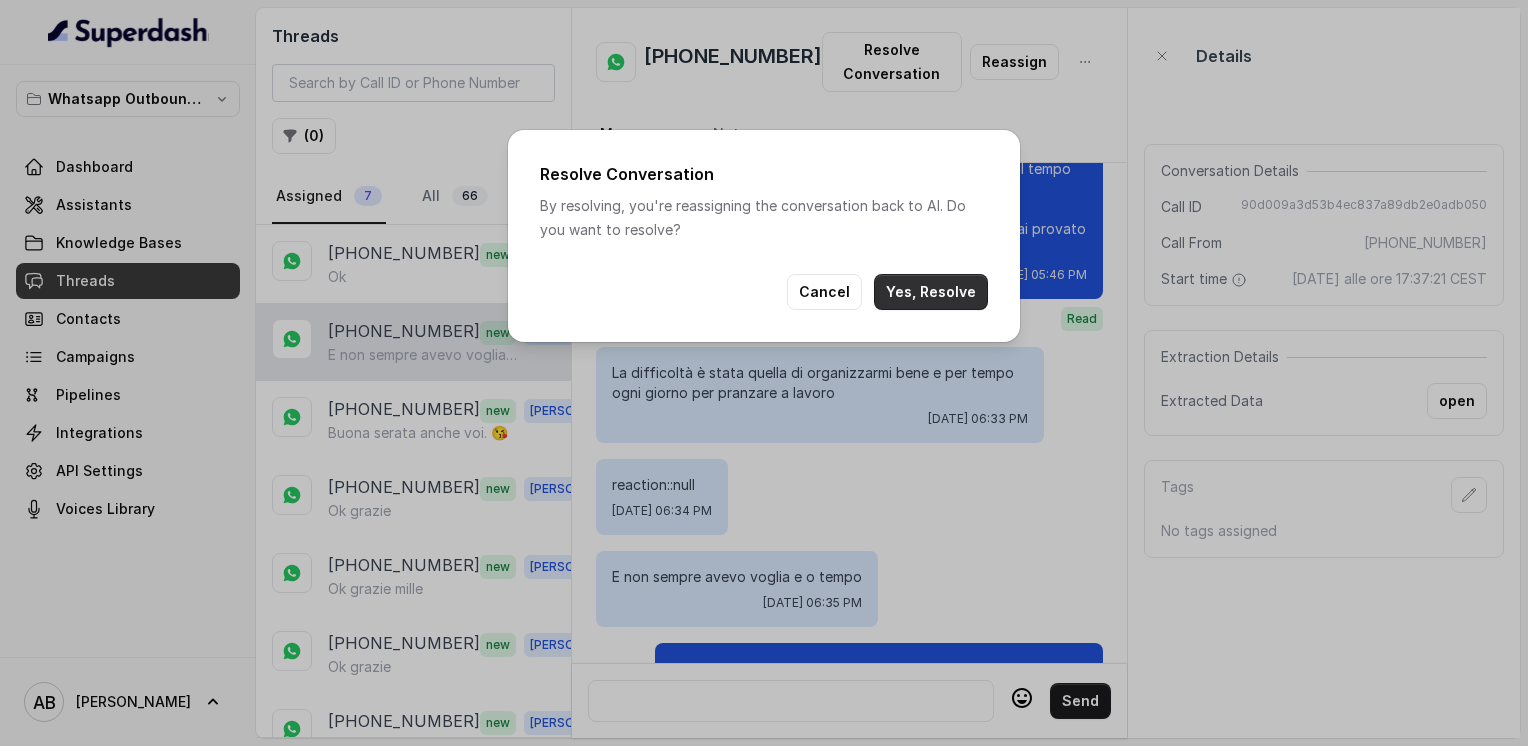 click on "Yes, Resolve" at bounding box center [931, 292] 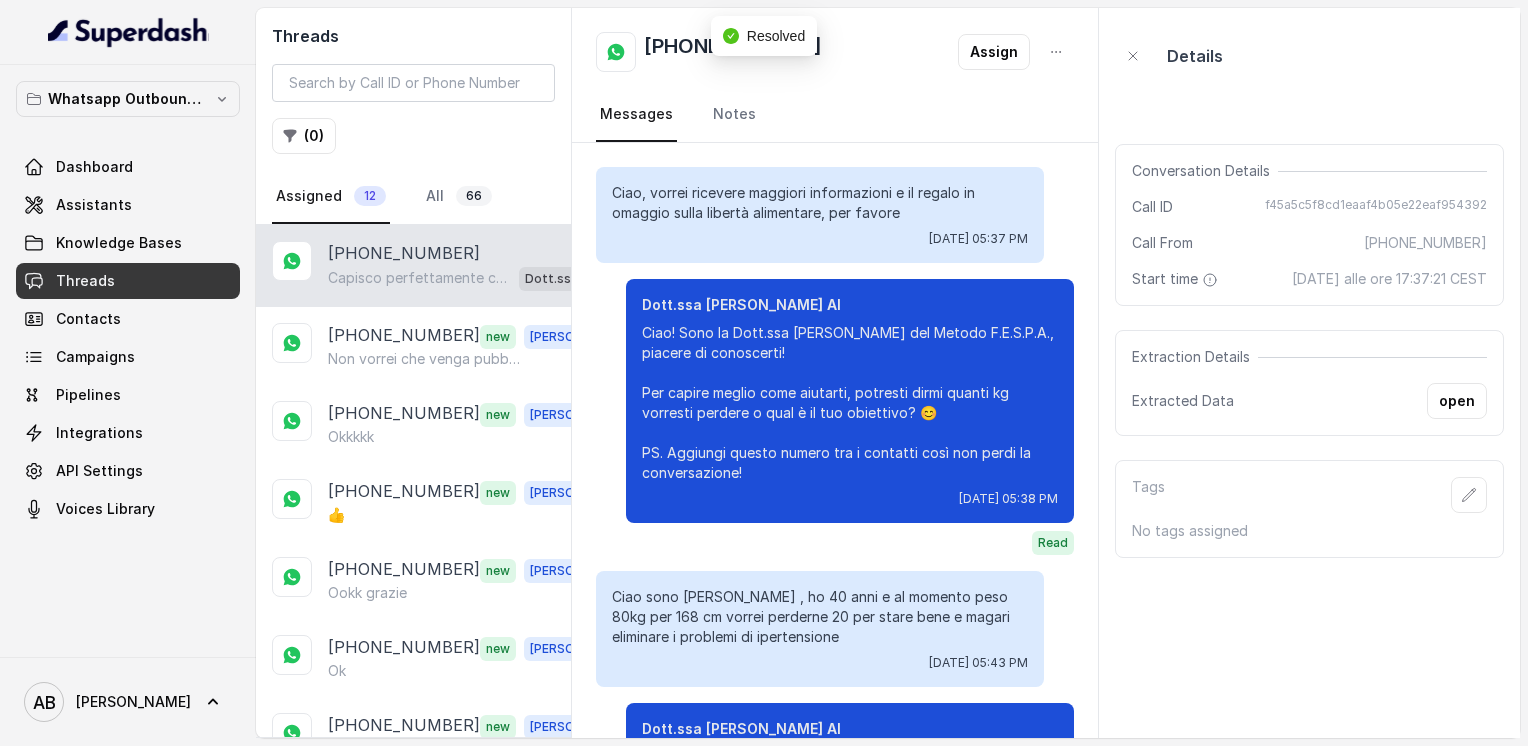 scroll, scrollTop: 1192, scrollLeft: 0, axis: vertical 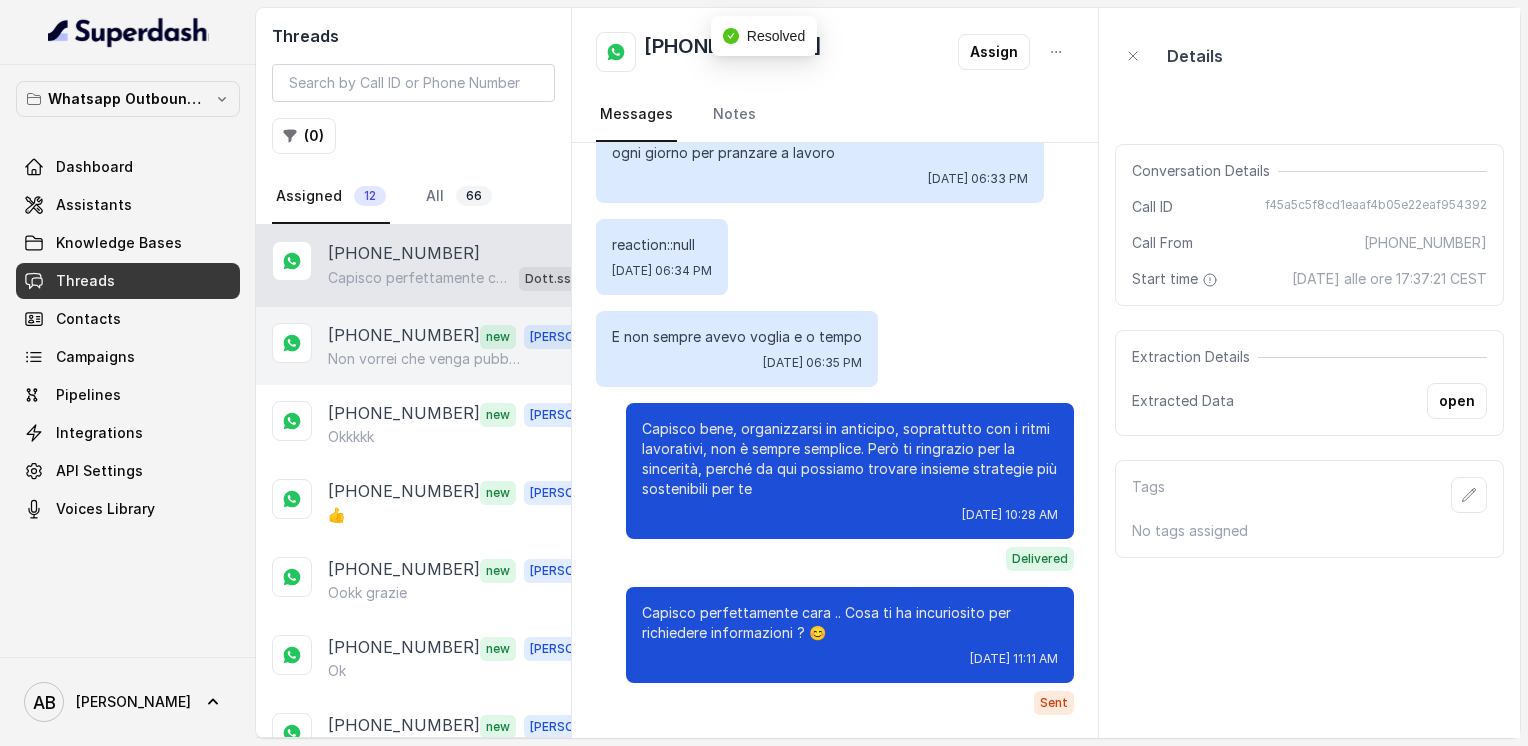 click on "[PHONE_NUMBER]" at bounding box center [404, 336] 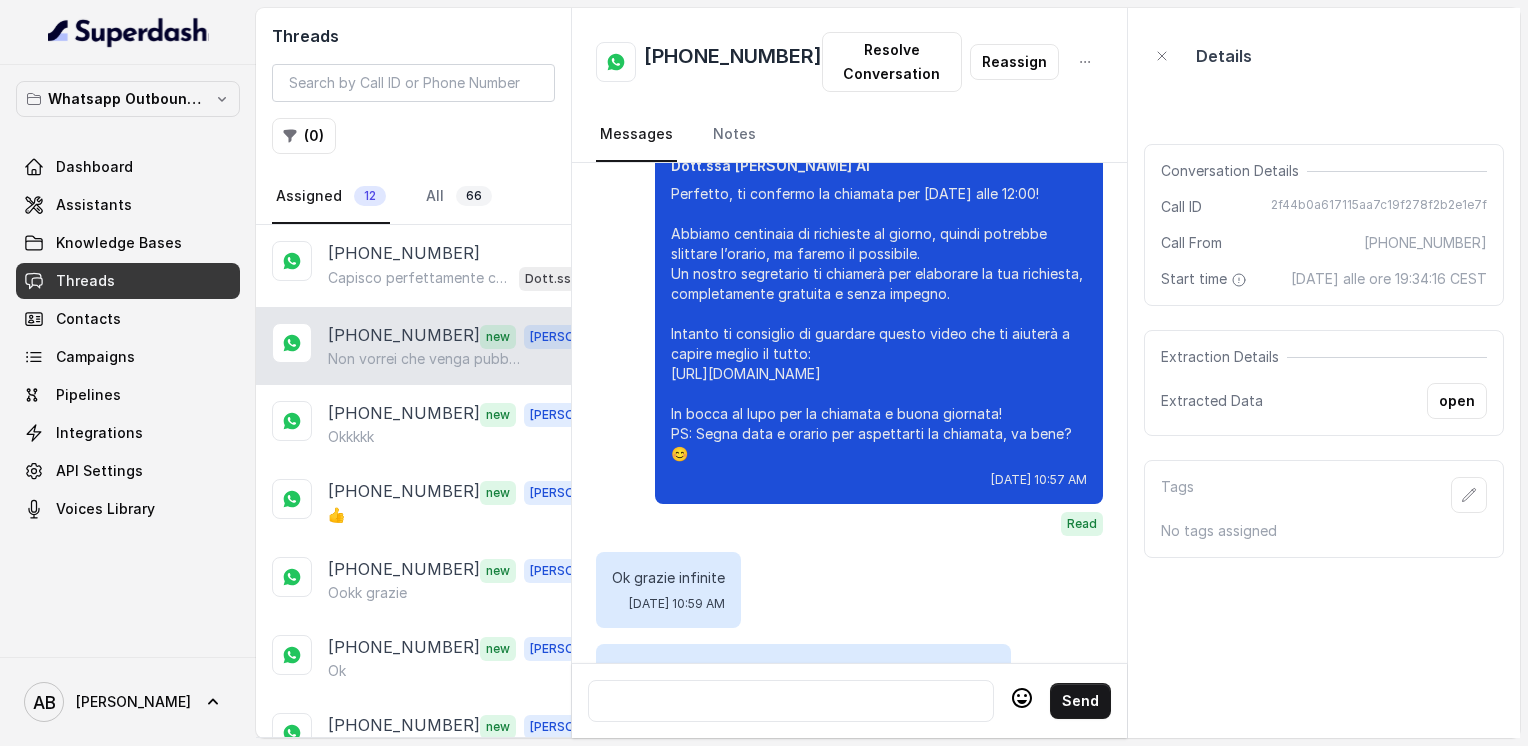 scroll, scrollTop: 3028, scrollLeft: 0, axis: vertical 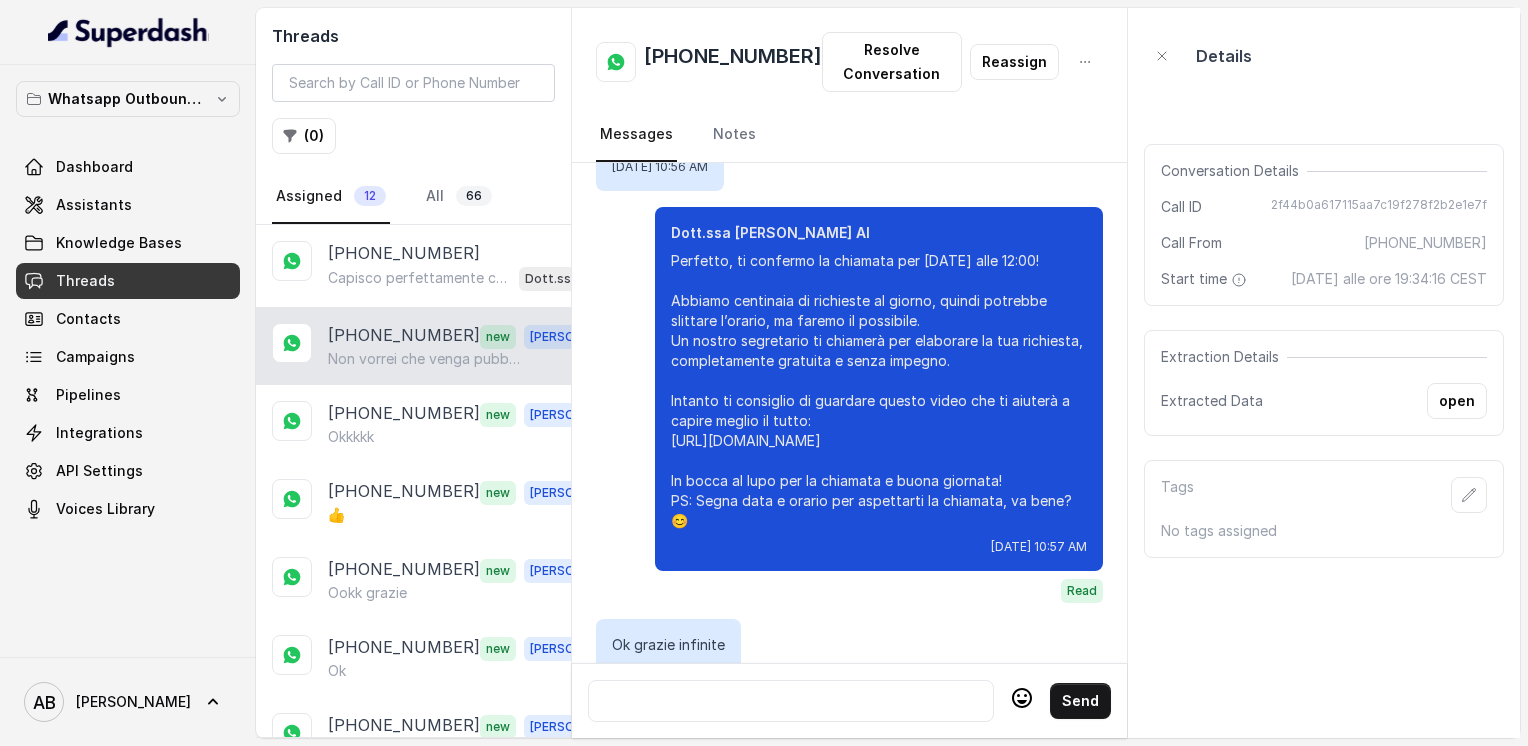 click on "[PHONE_NUMBER]" at bounding box center [733, 62] 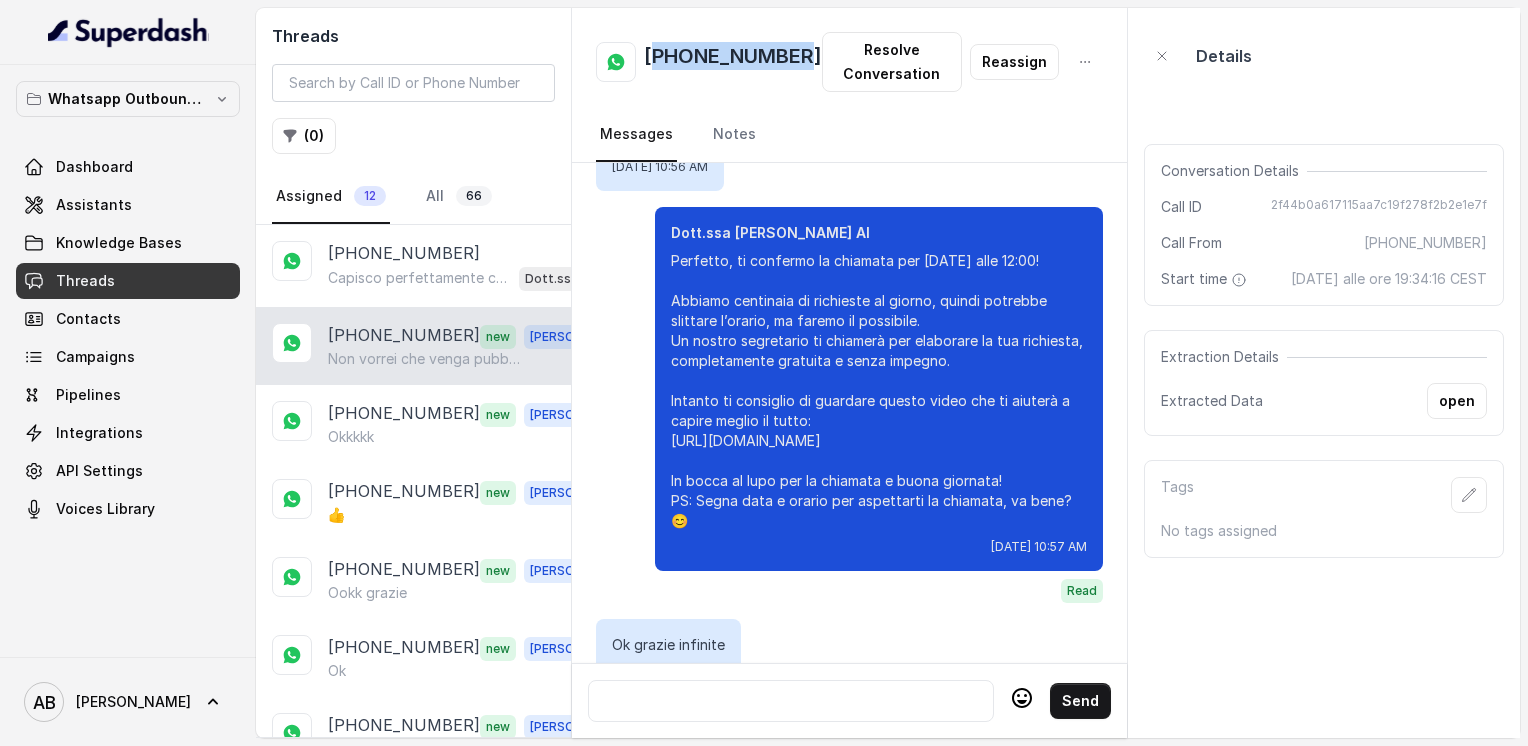 click on "[PHONE_NUMBER]" at bounding box center [733, 62] 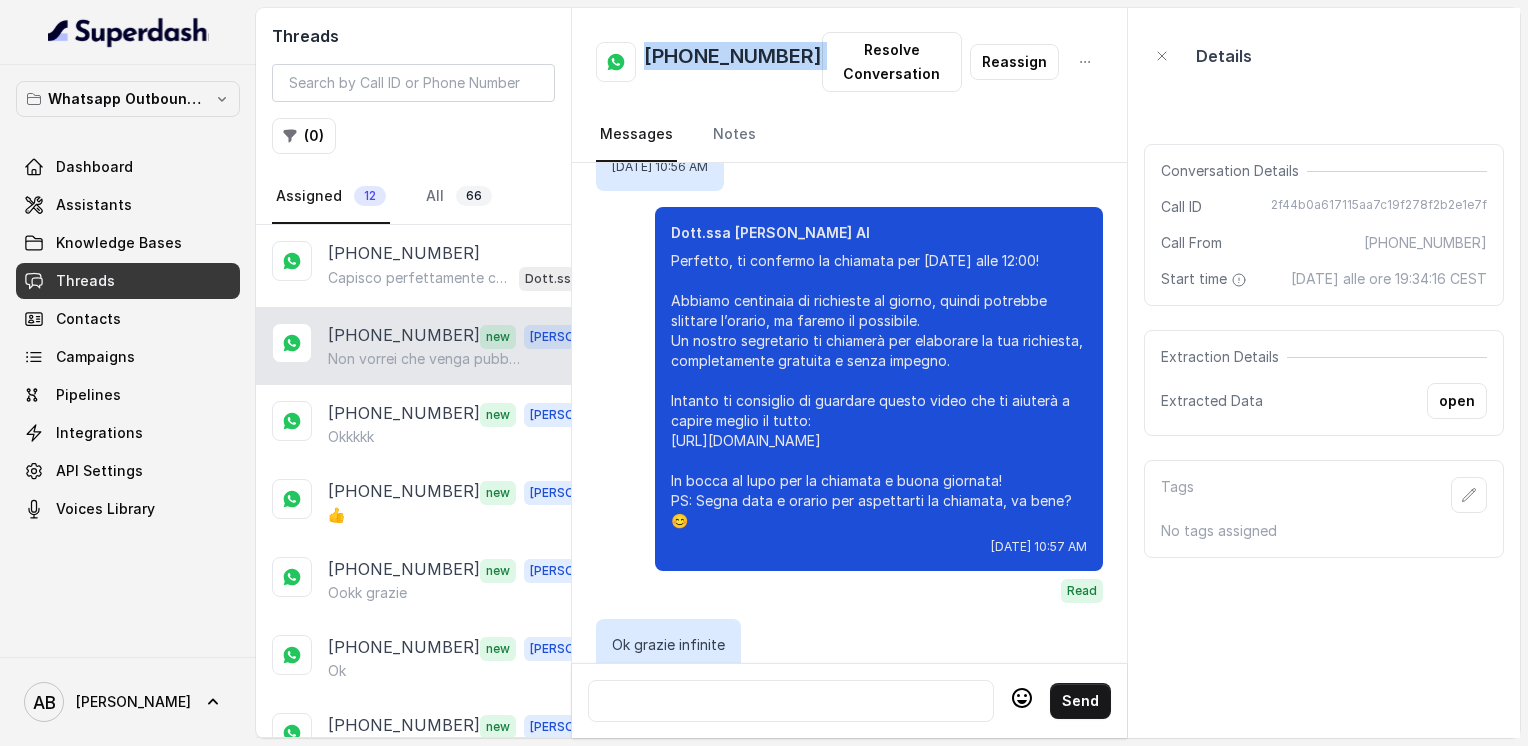 click on "[PHONE_NUMBER]" at bounding box center (733, 62) 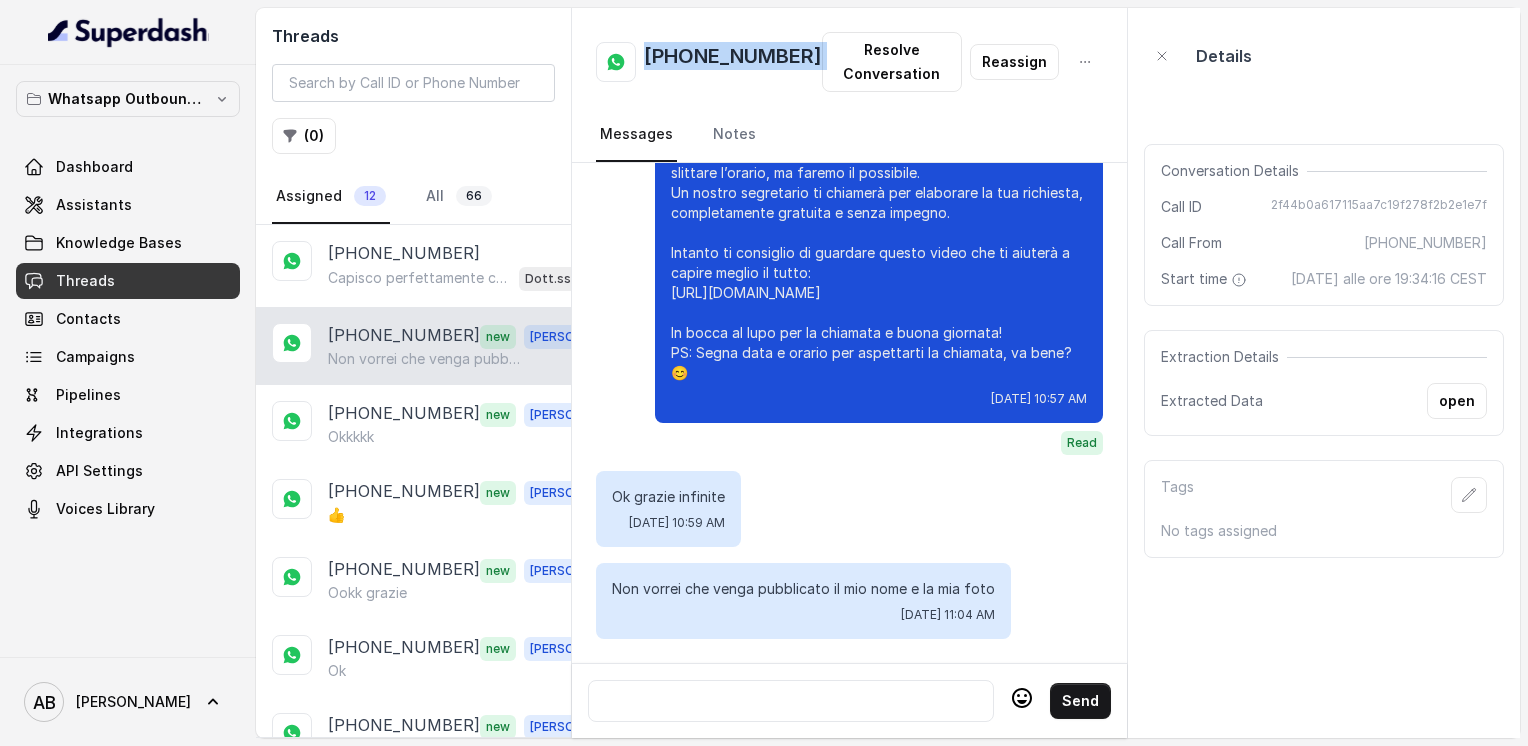 scroll, scrollTop: 3228, scrollLeft: 0, axis: vertical 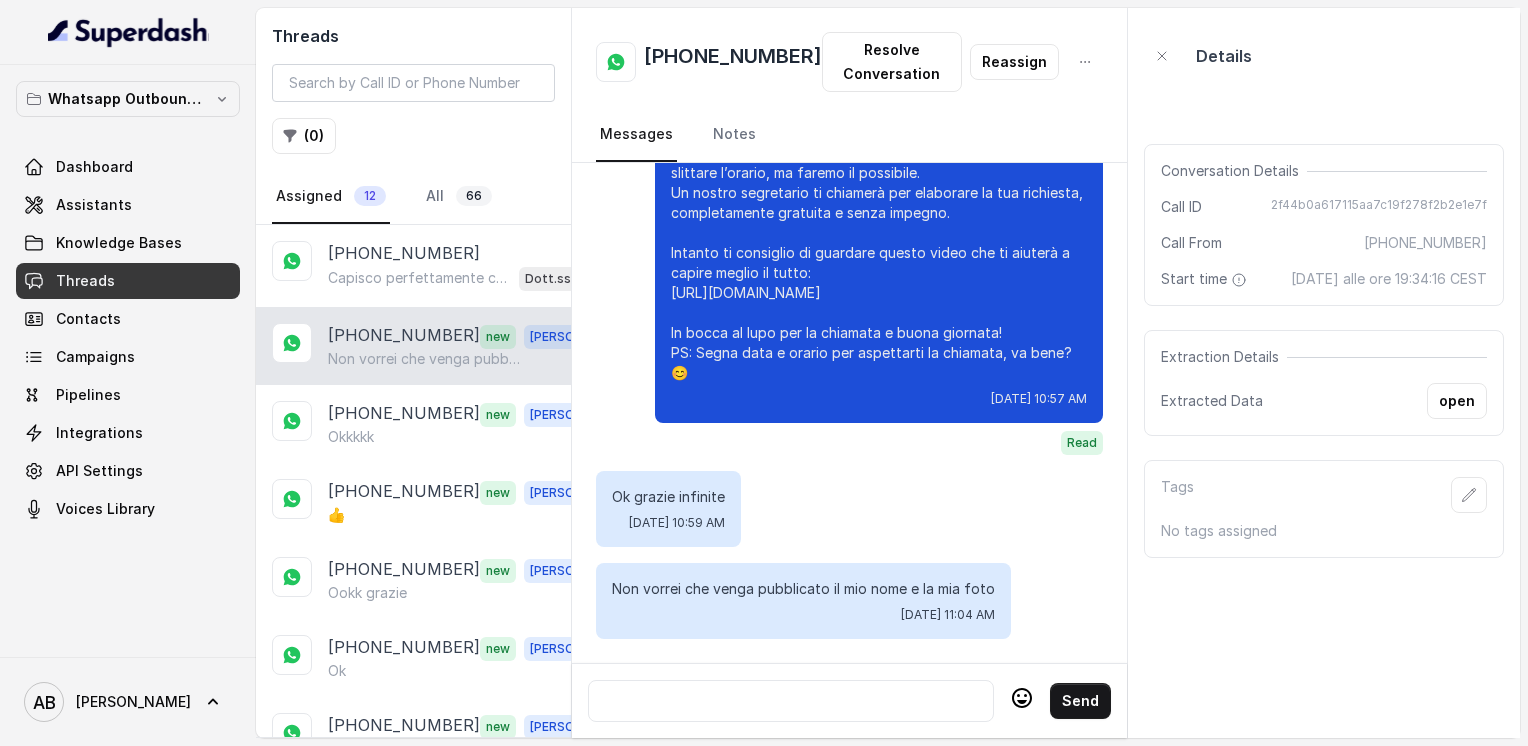 click at bounding box center [791, 701] 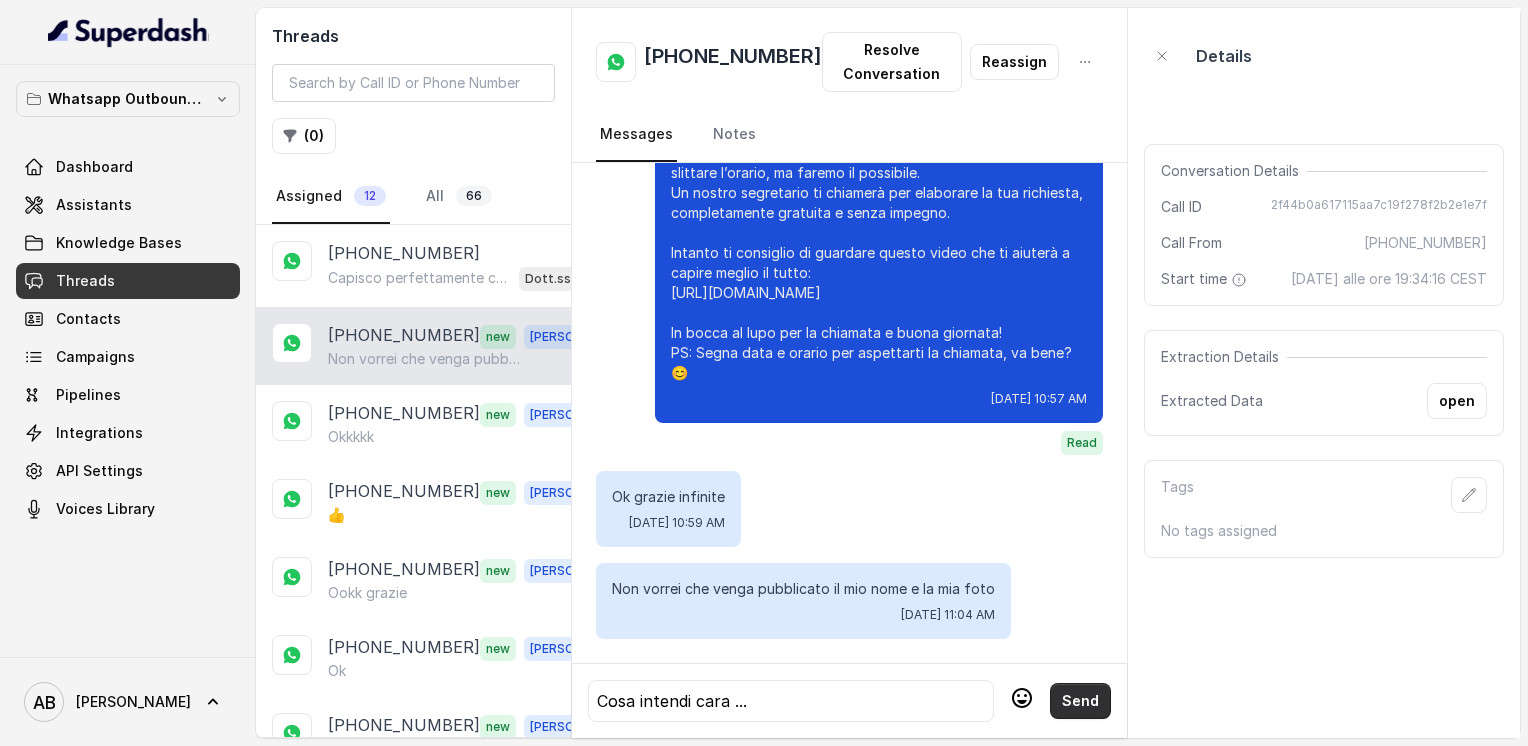 click on "Send" at bounding box center [1080, 701] 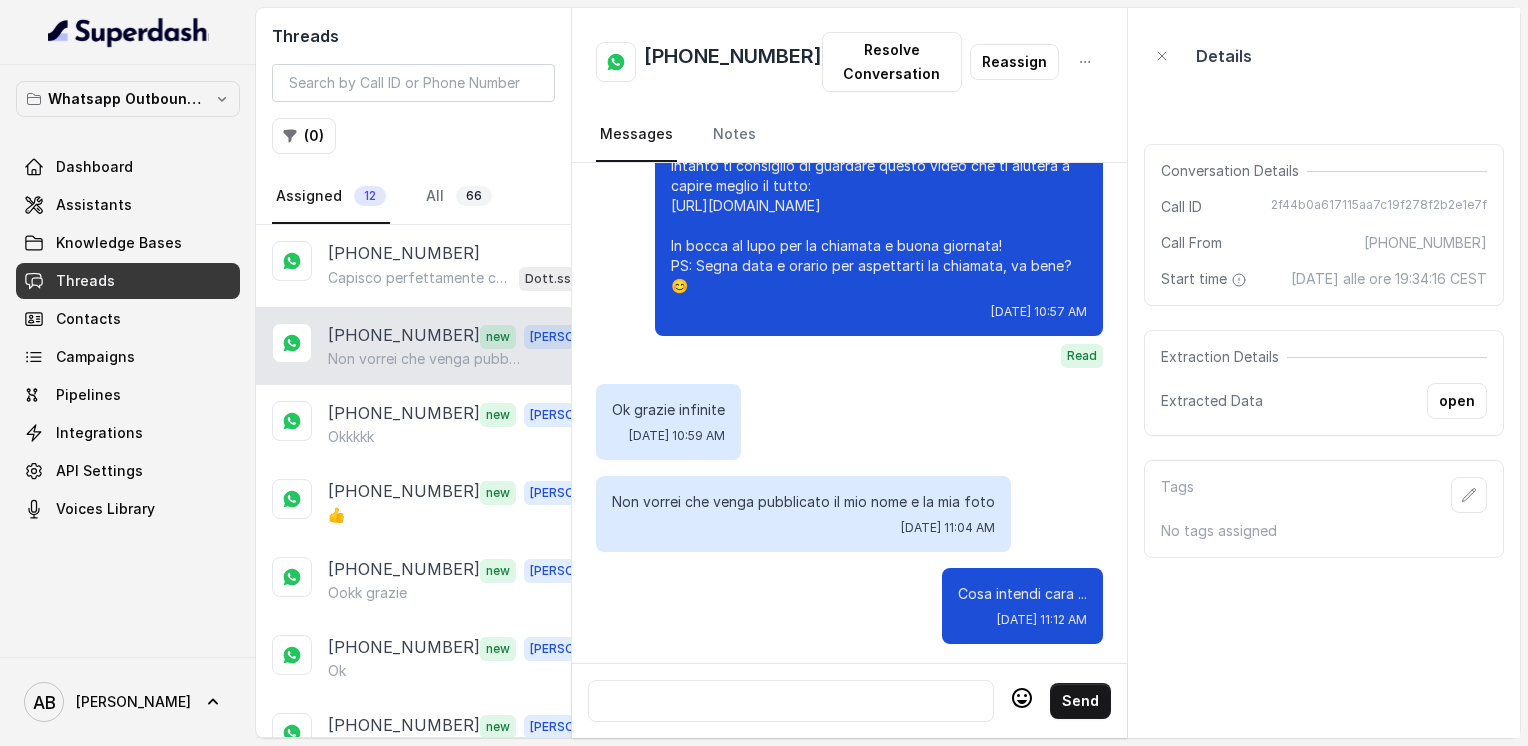 scroll, scrollTop: 3320, scrollLeft: 0, axis: vertical 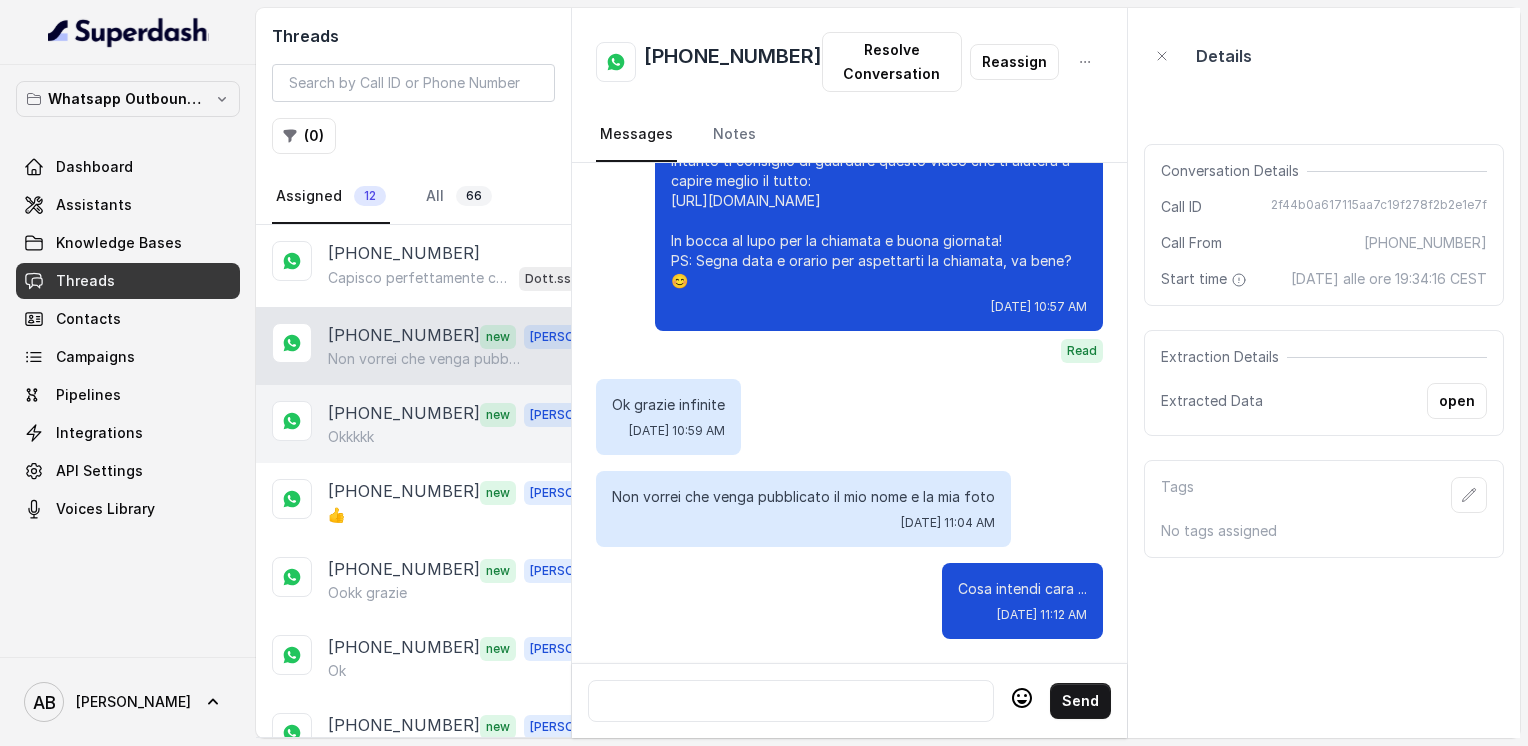 click on "[PHONE_NUMBER]" at bounding box center [404, 414] 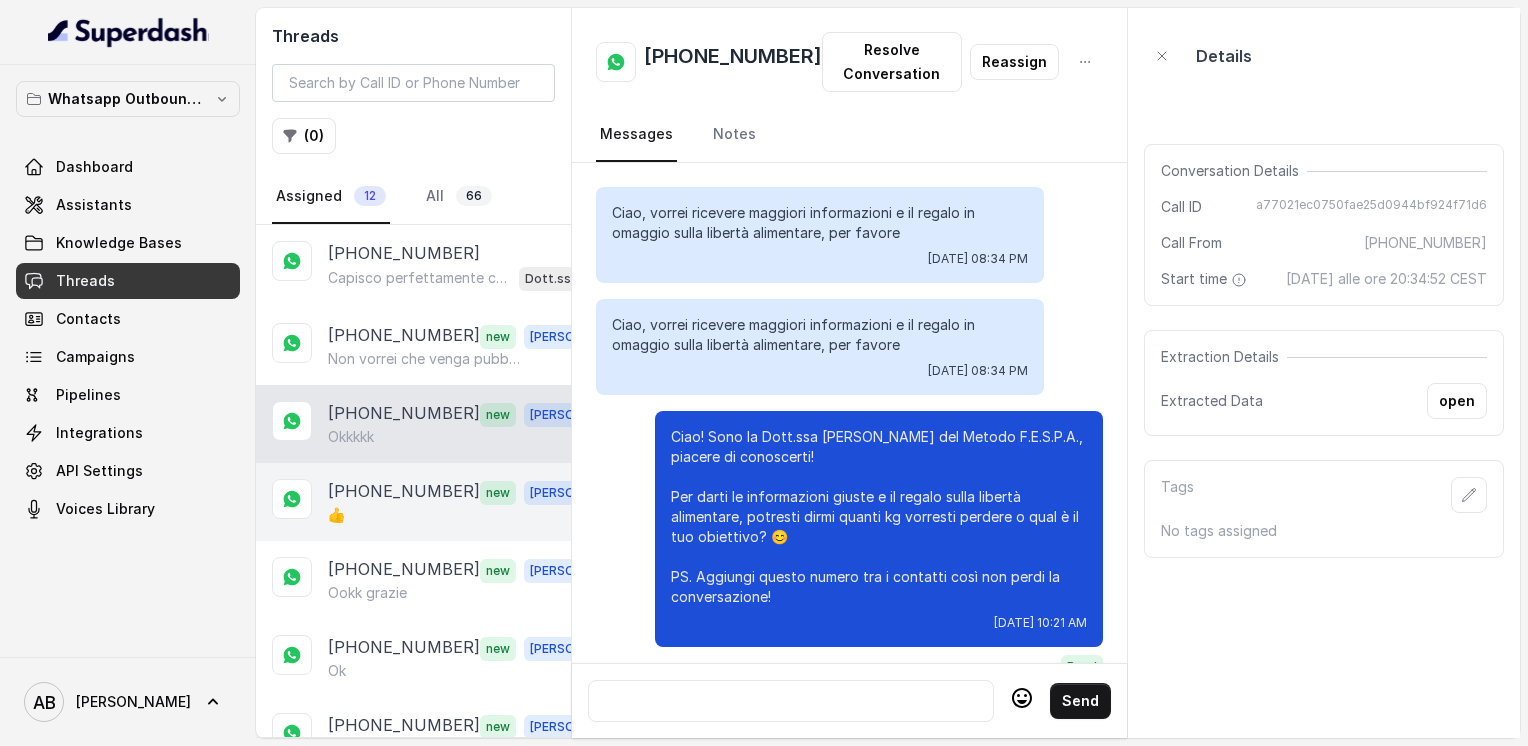 scroll, scrollTop: 2956, scrollLeft: 0, axis: vertical 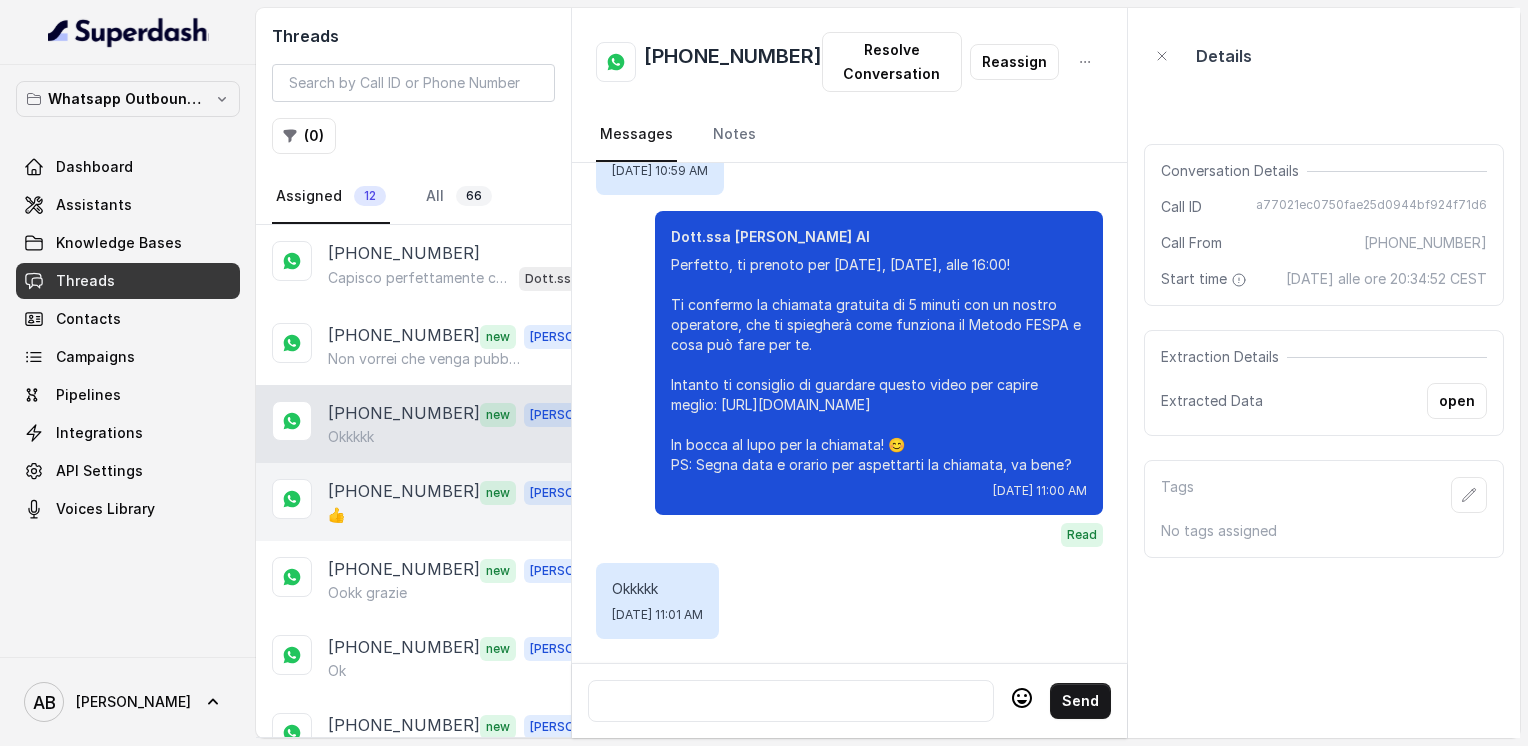 click on "[PHONE_NUMBER]" at bounding box center (404, 492) 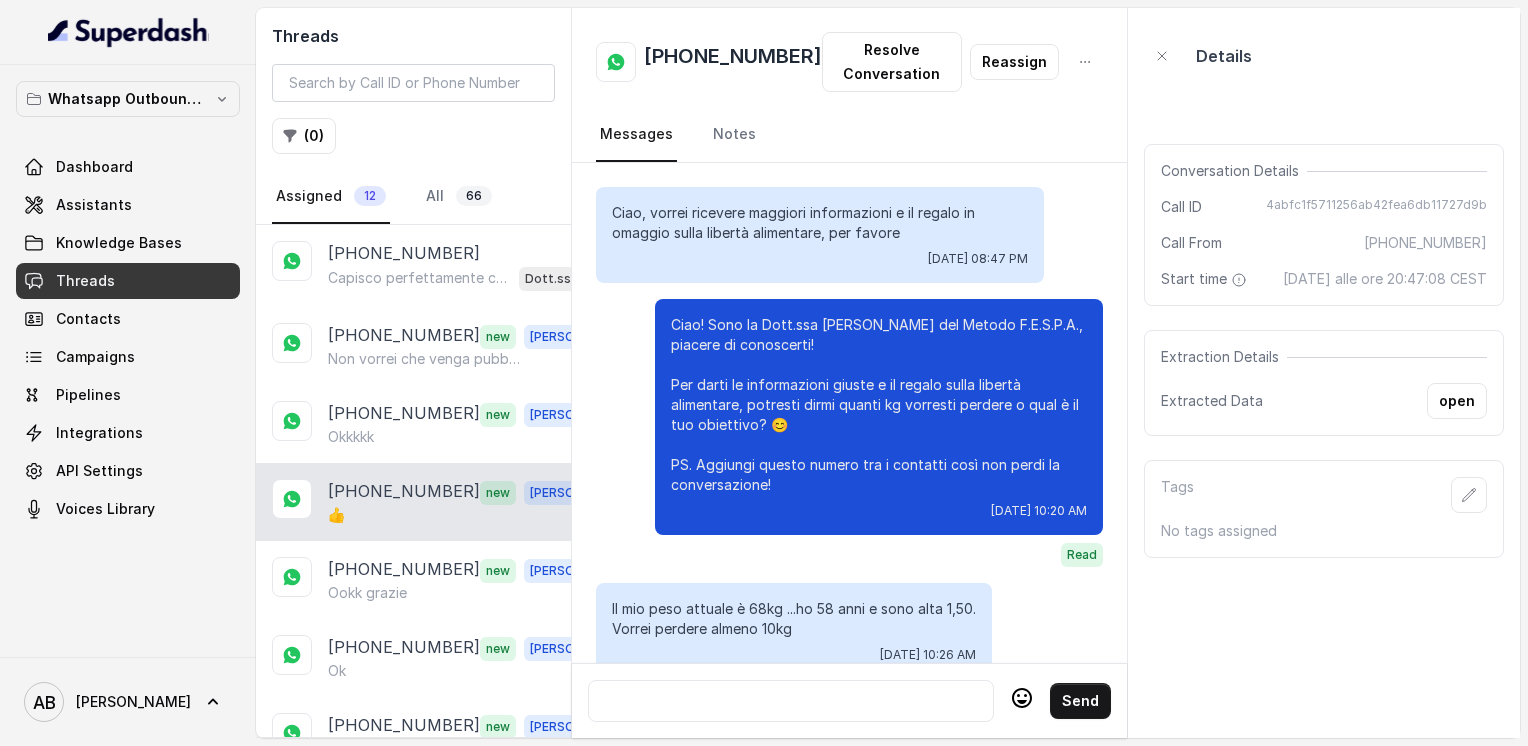 scroll, scrollTop: 2268, scrollLeft: 0, axis: vertical 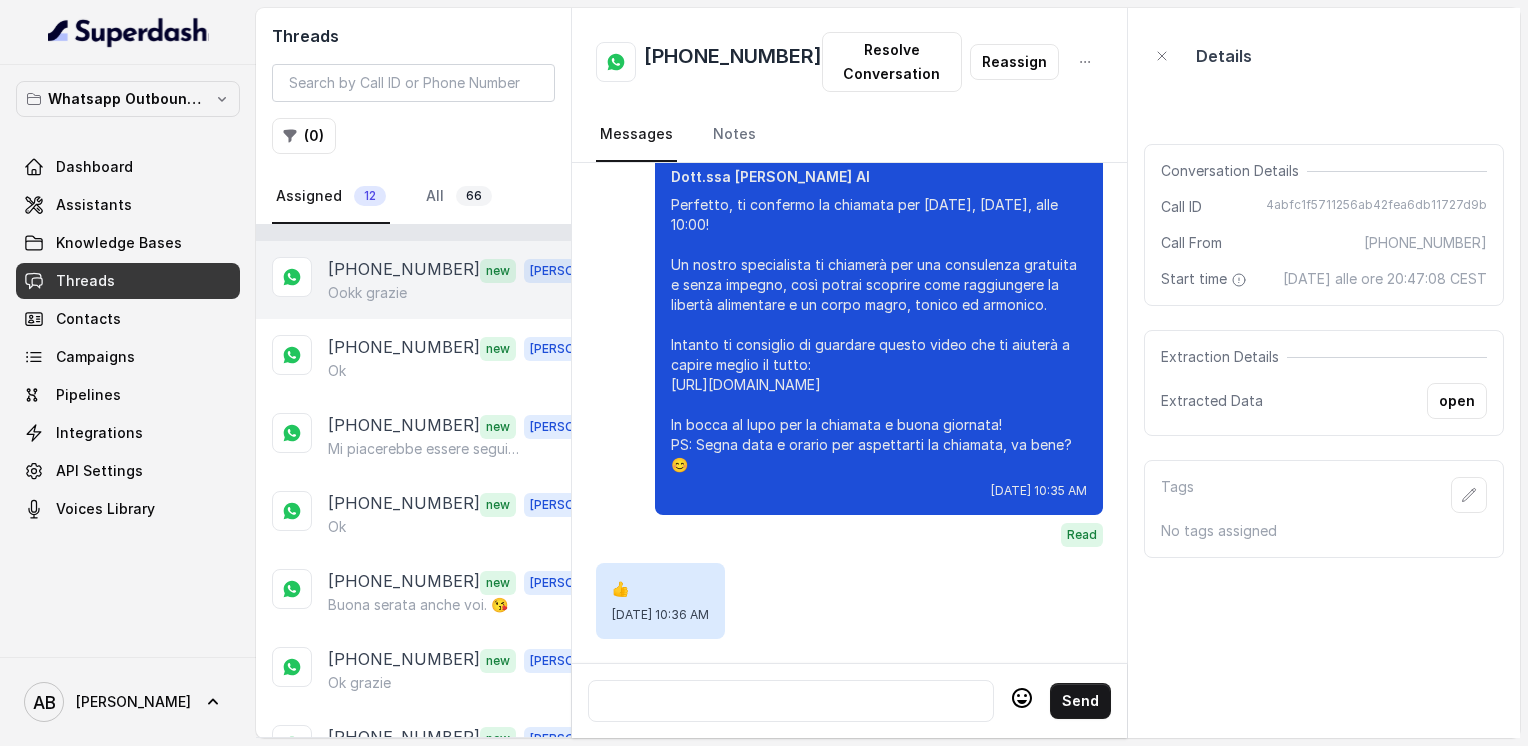 click on "Ookk grazie" at bounding box center [367, 293] 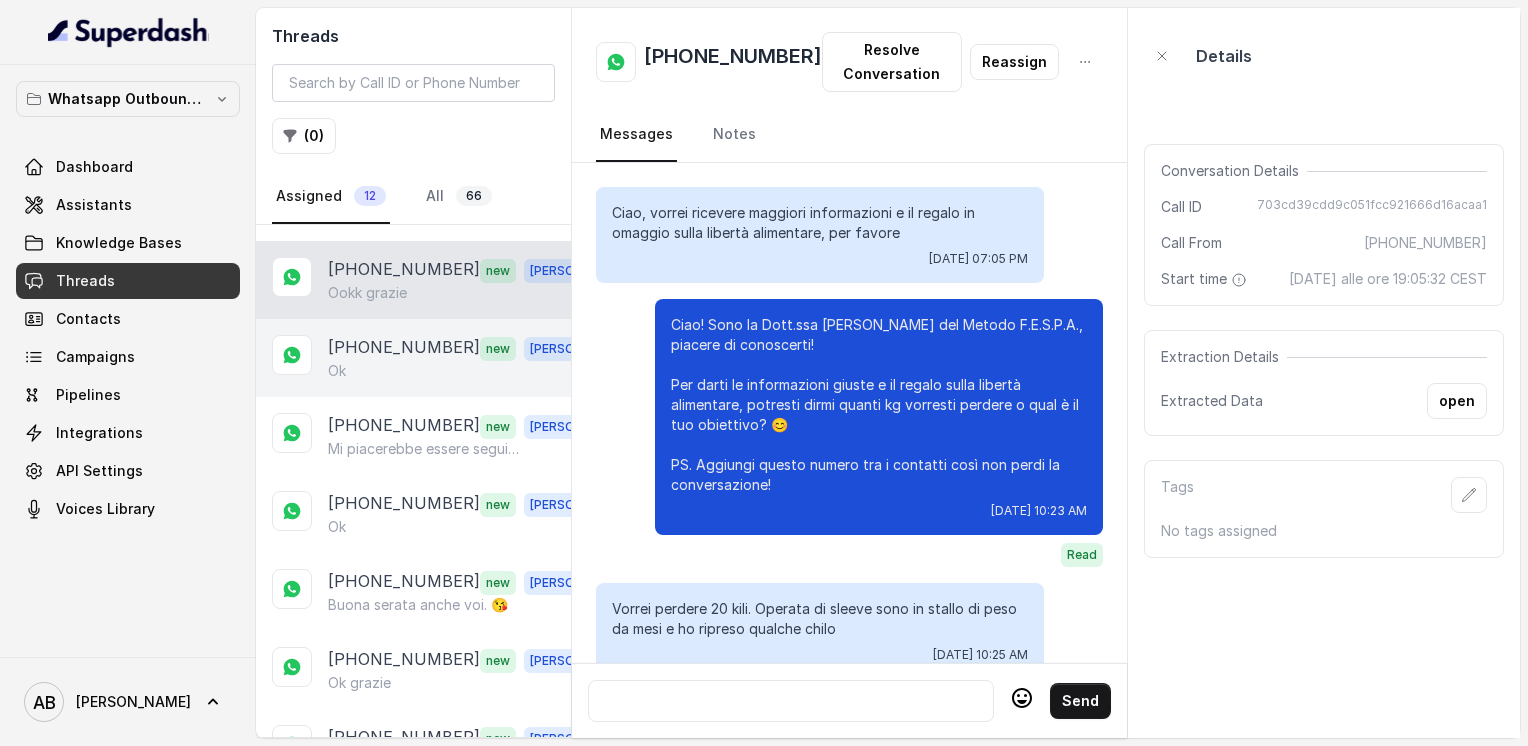 scroll, scrollTop: 2368, scrollLeft: 0, axis: vertical 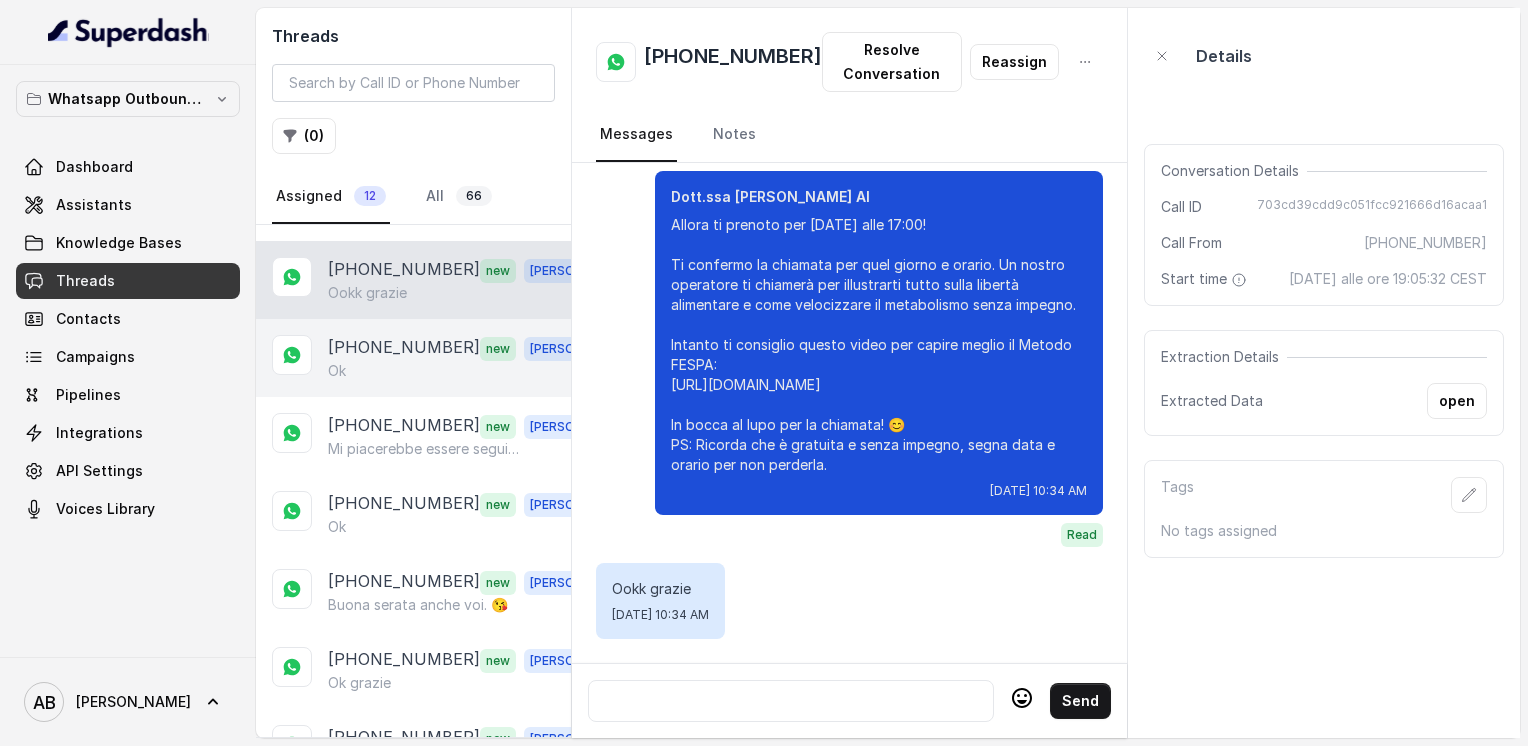 click on "[PHONE_NUMBER]   new [PERSON_NAME]" at bounding box center [413, 358] 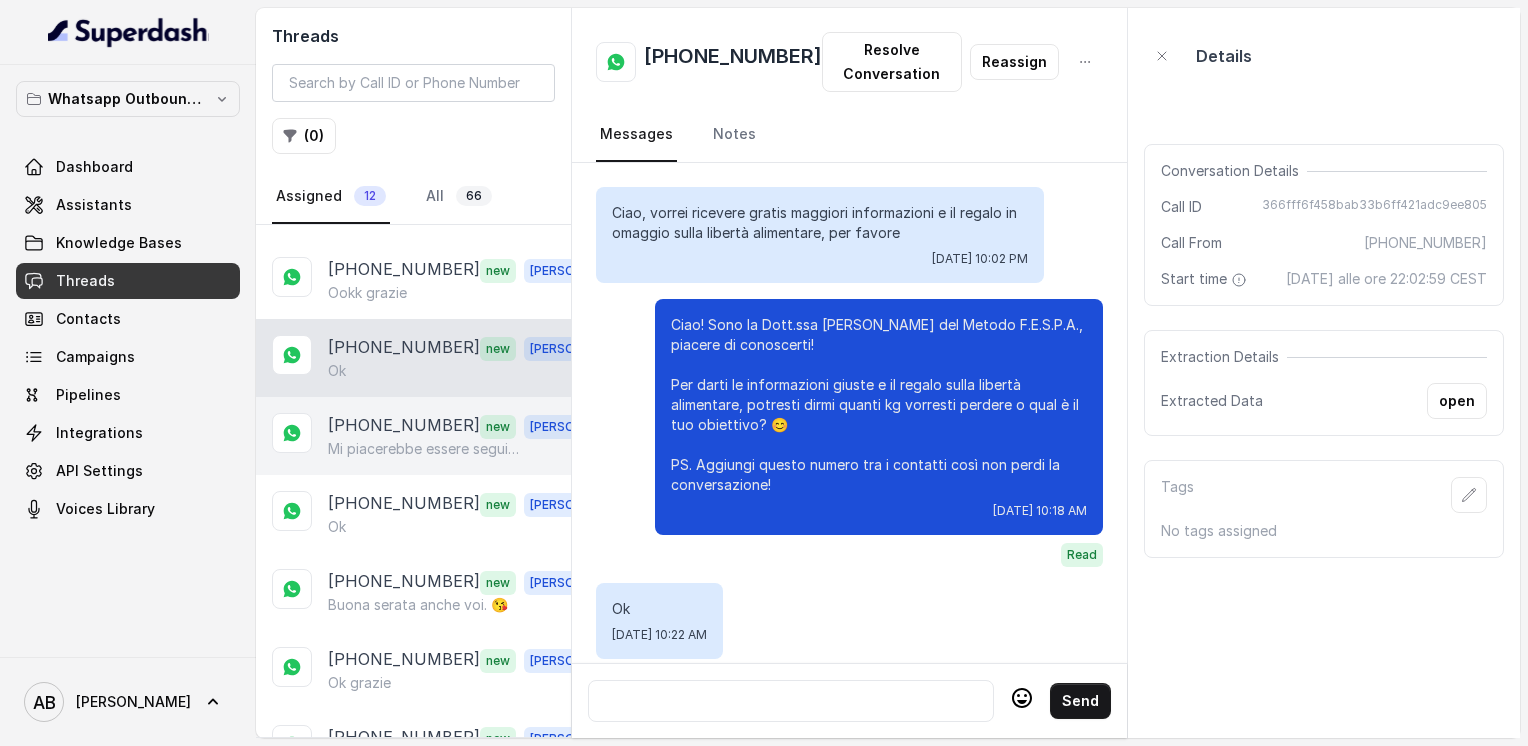 scroll, scrollTop: 1852, scrollLeft: 0, axis: vertical 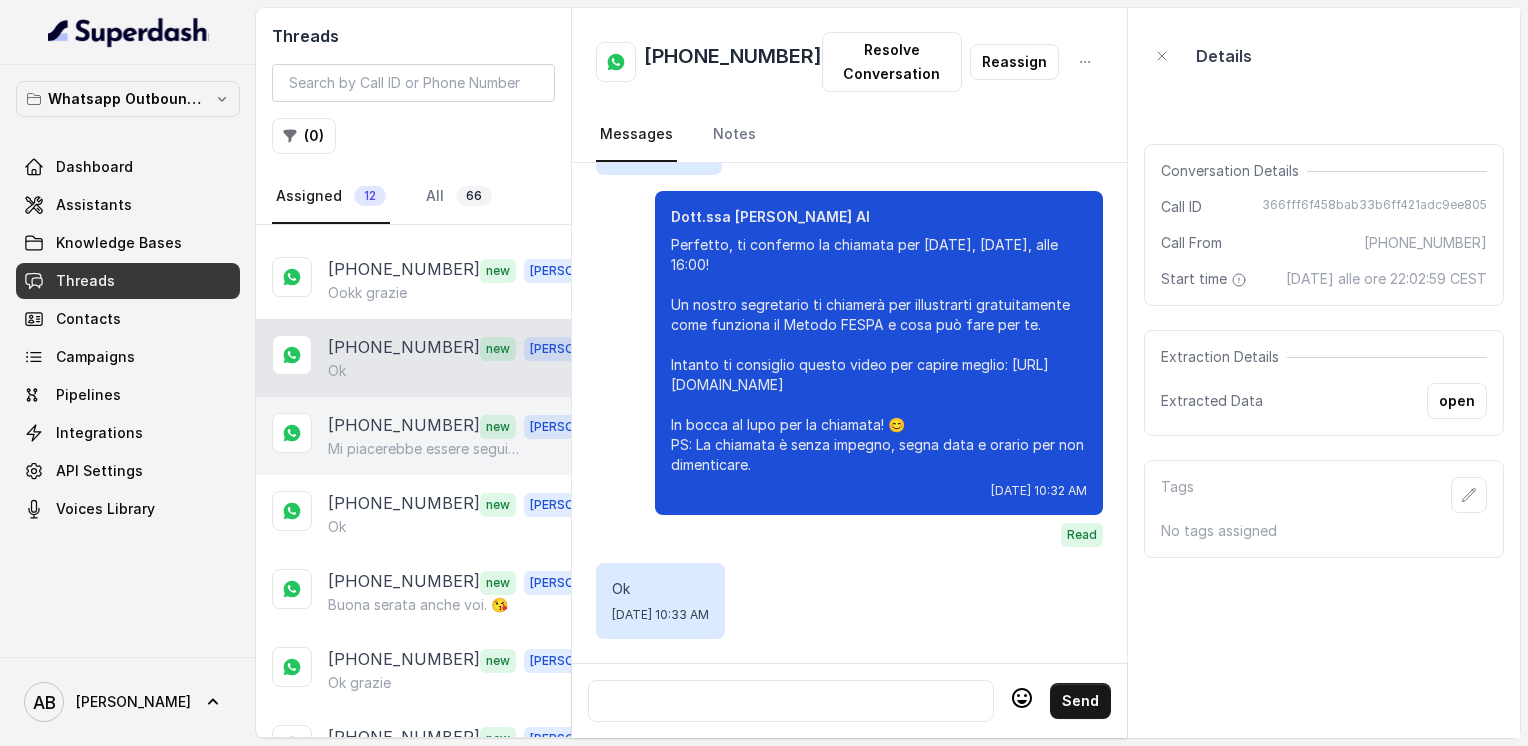click on "[PHONE_NUMBER]" at bounding box center (404, 426) 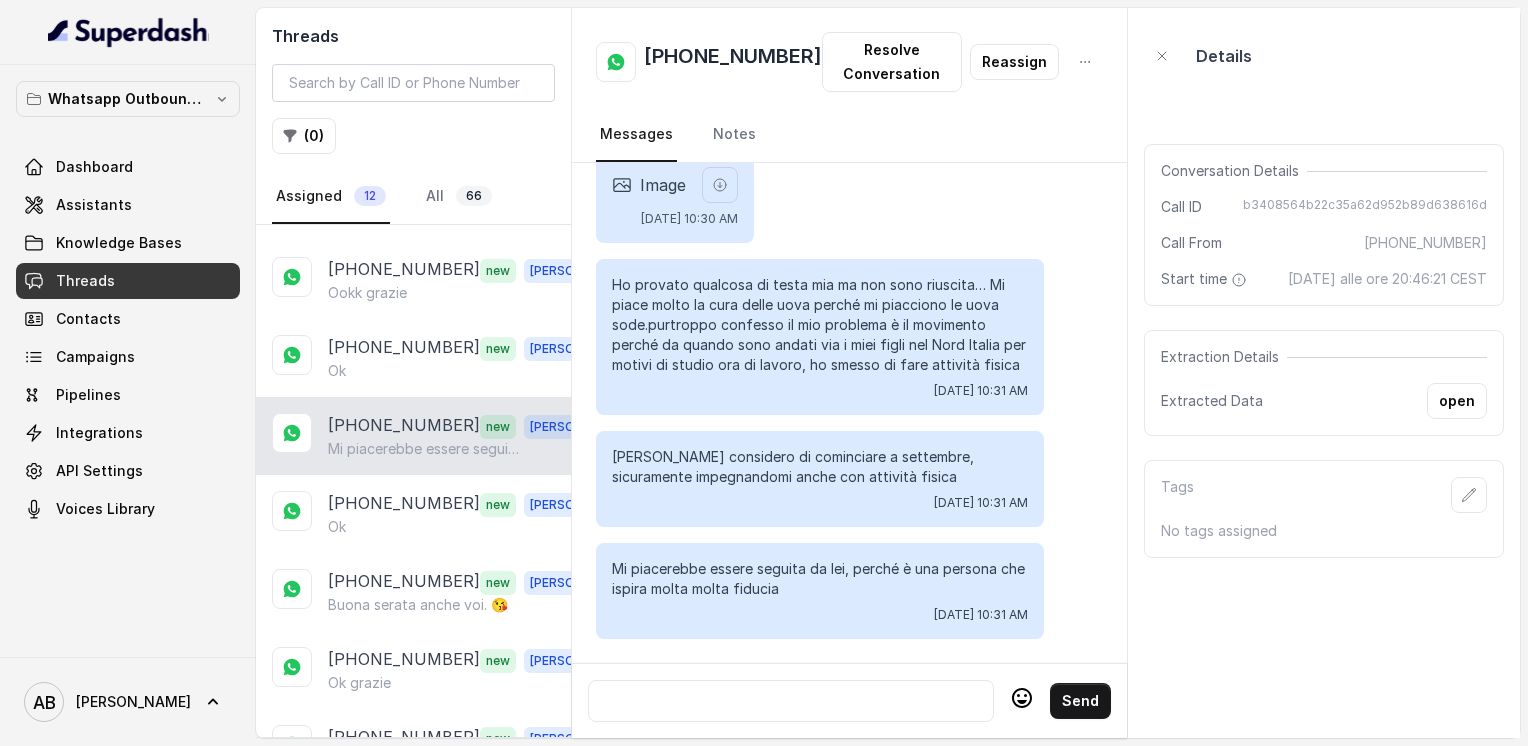 scroll, scrollTop: 768, scrollLeft: 0, axis: vertical 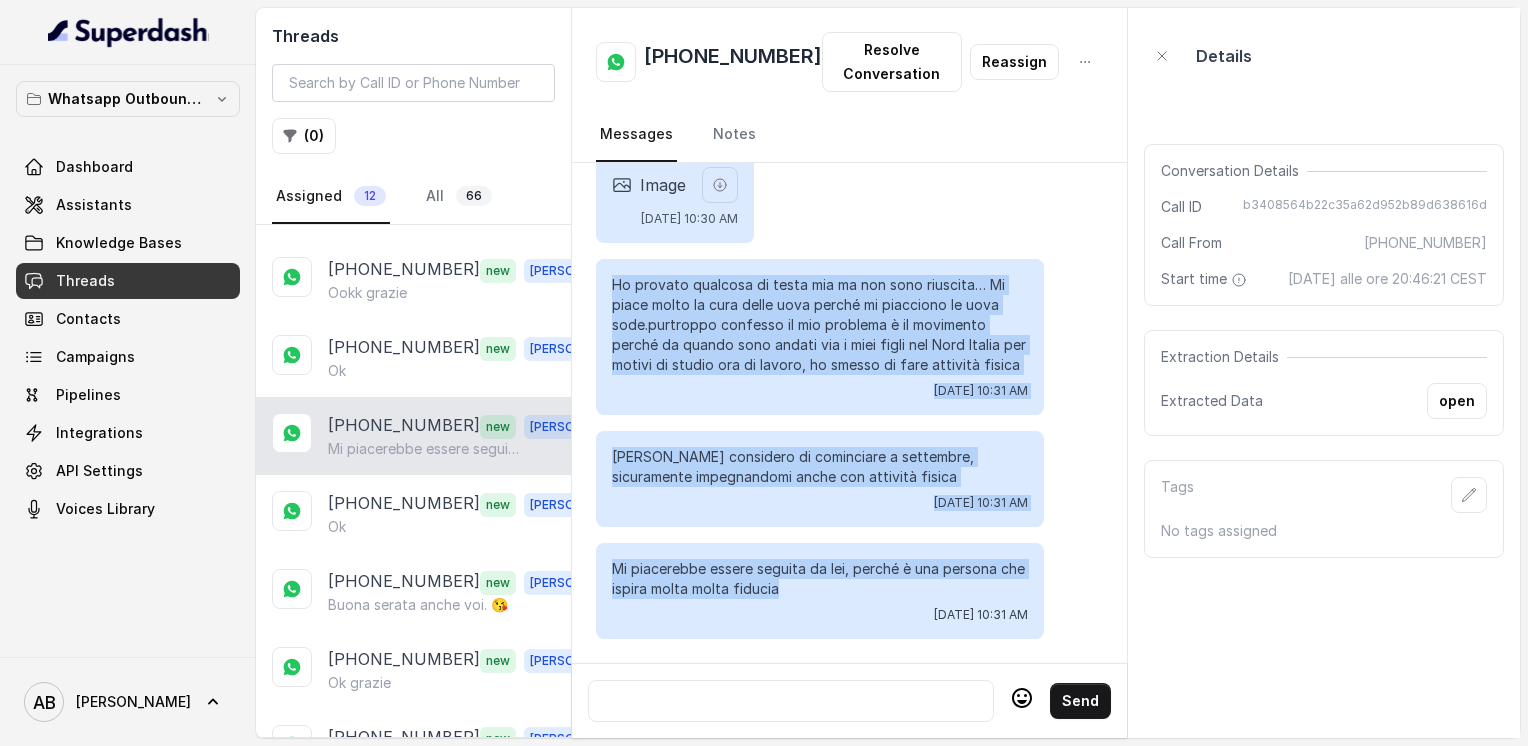 drag, startPoint x: 609, startPoint y: 266, endPoint x: 974, endPoint y: 569, distance: 474.37747 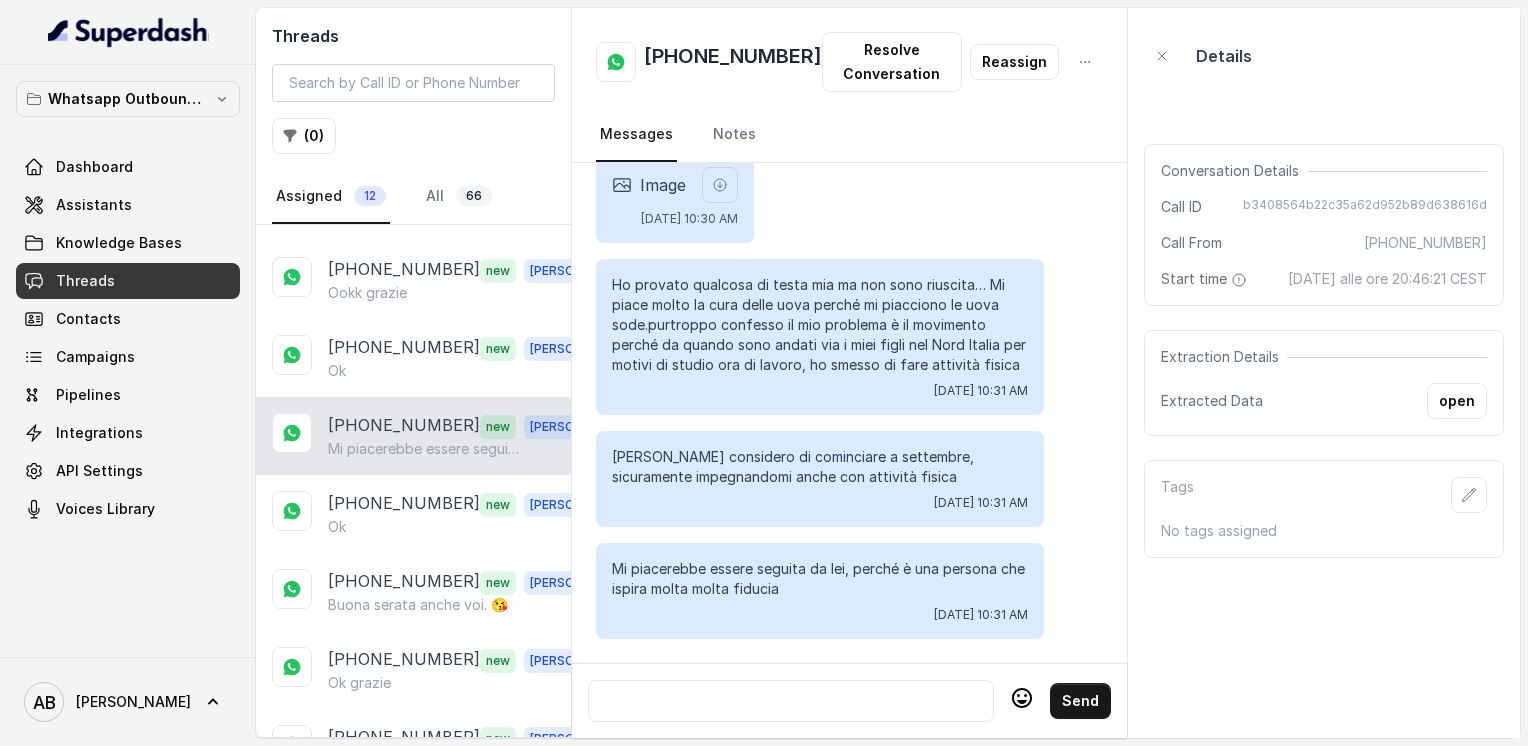 click at bounding box center [791, 701] 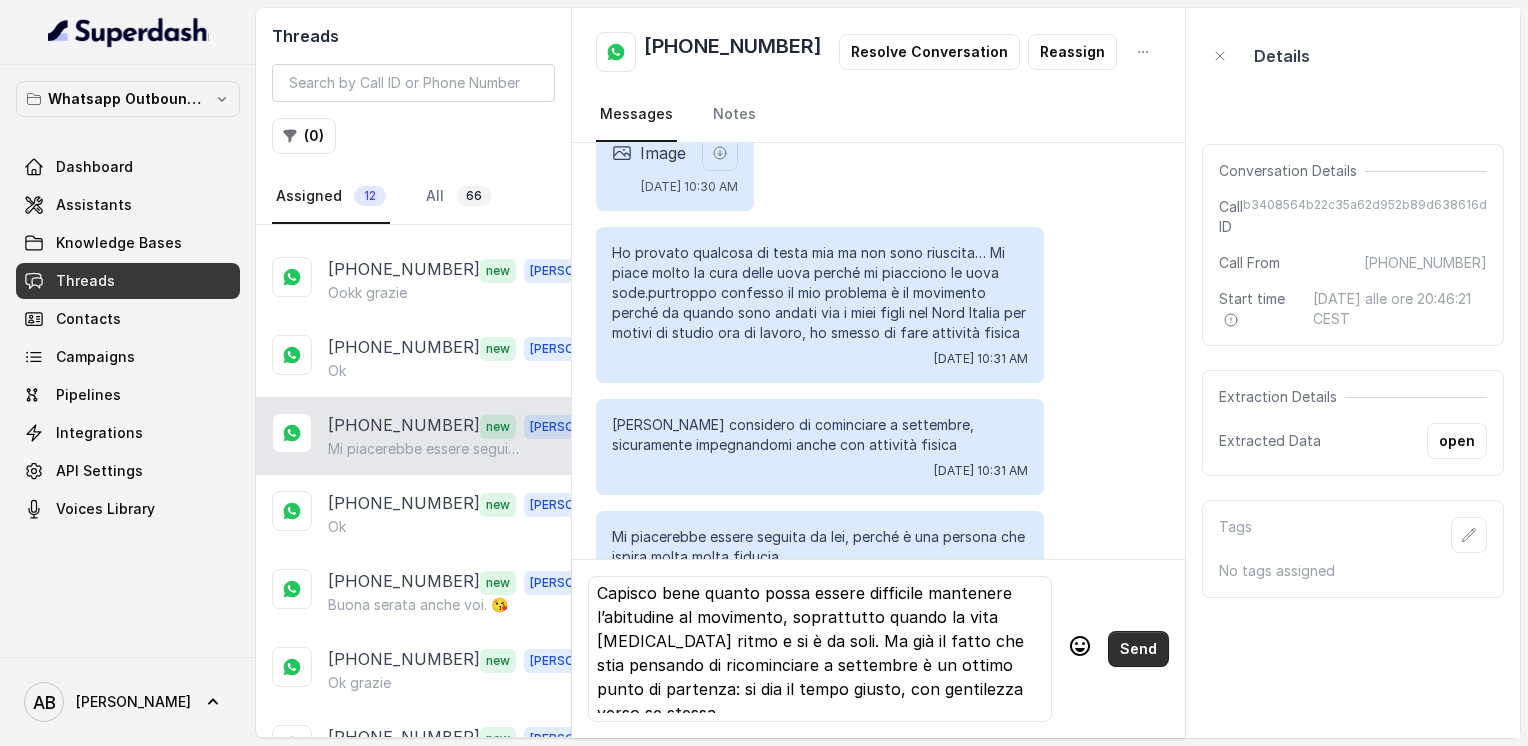 click on "Send" at bounding box center [1138, 649] 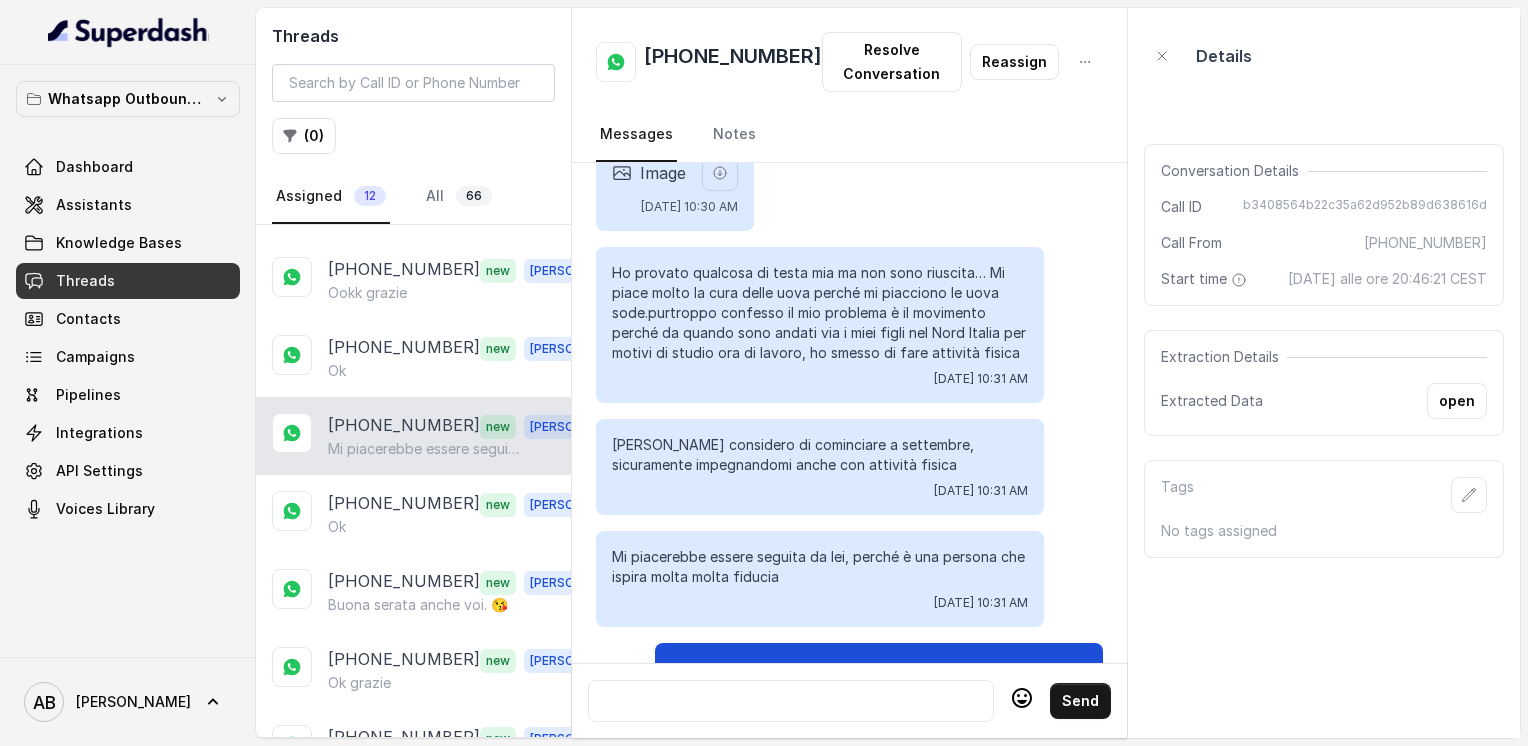 scroll, scrollTop: 0, scrollLeft: 0, axis: both 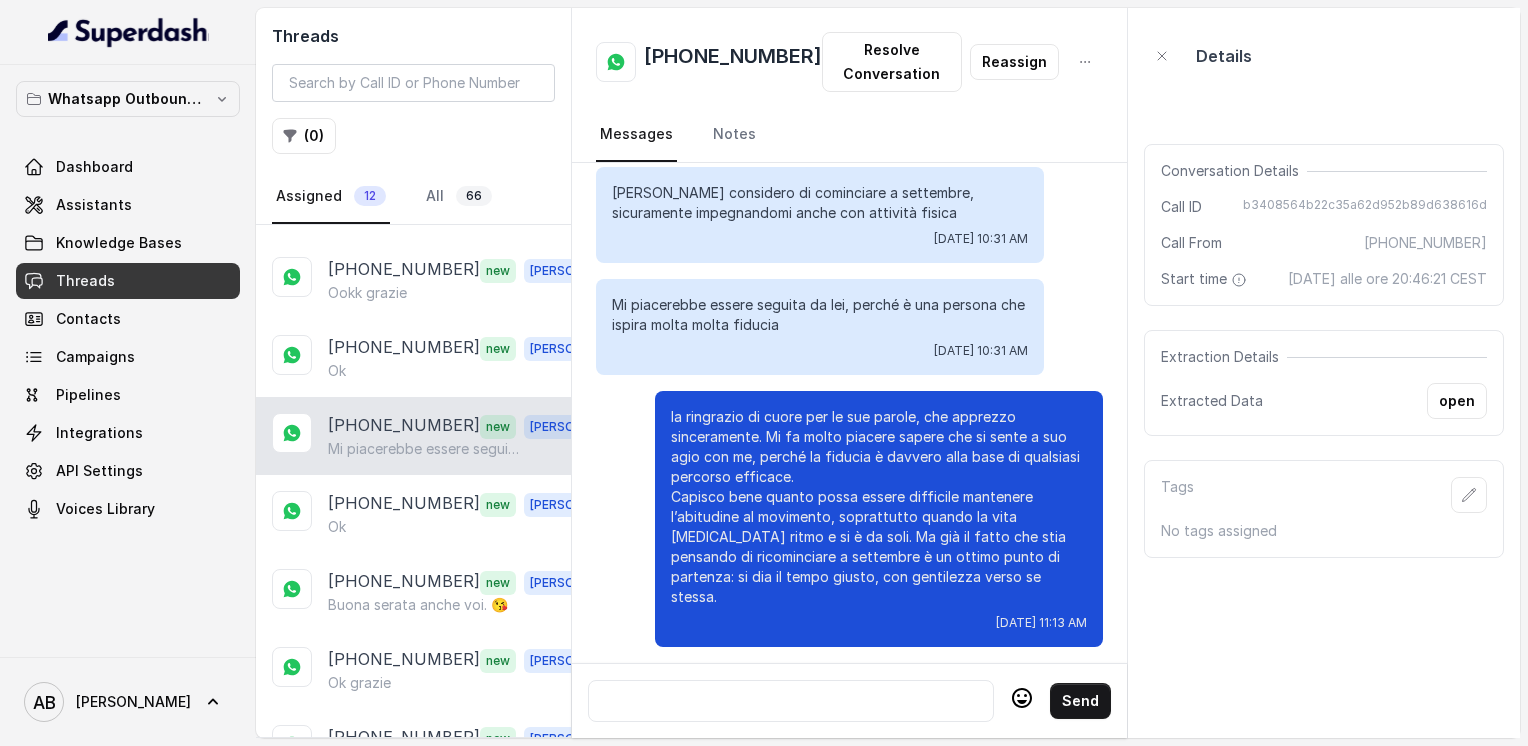 click at bounding box center [791, 701] 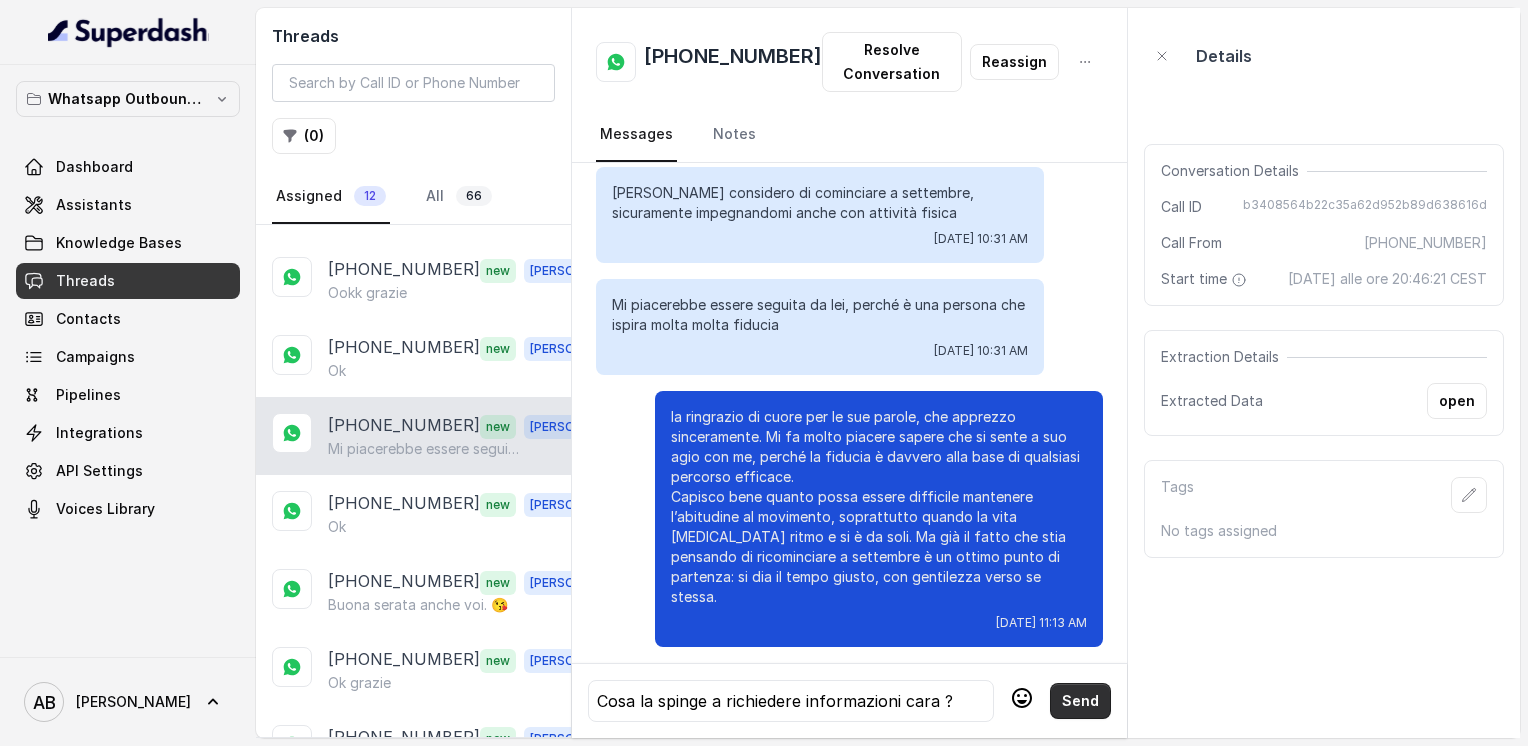drag, startPoint x: 1077, startPoint y: 690, endPoint x: 1069, endPoint y: 673, distance: 18.788294 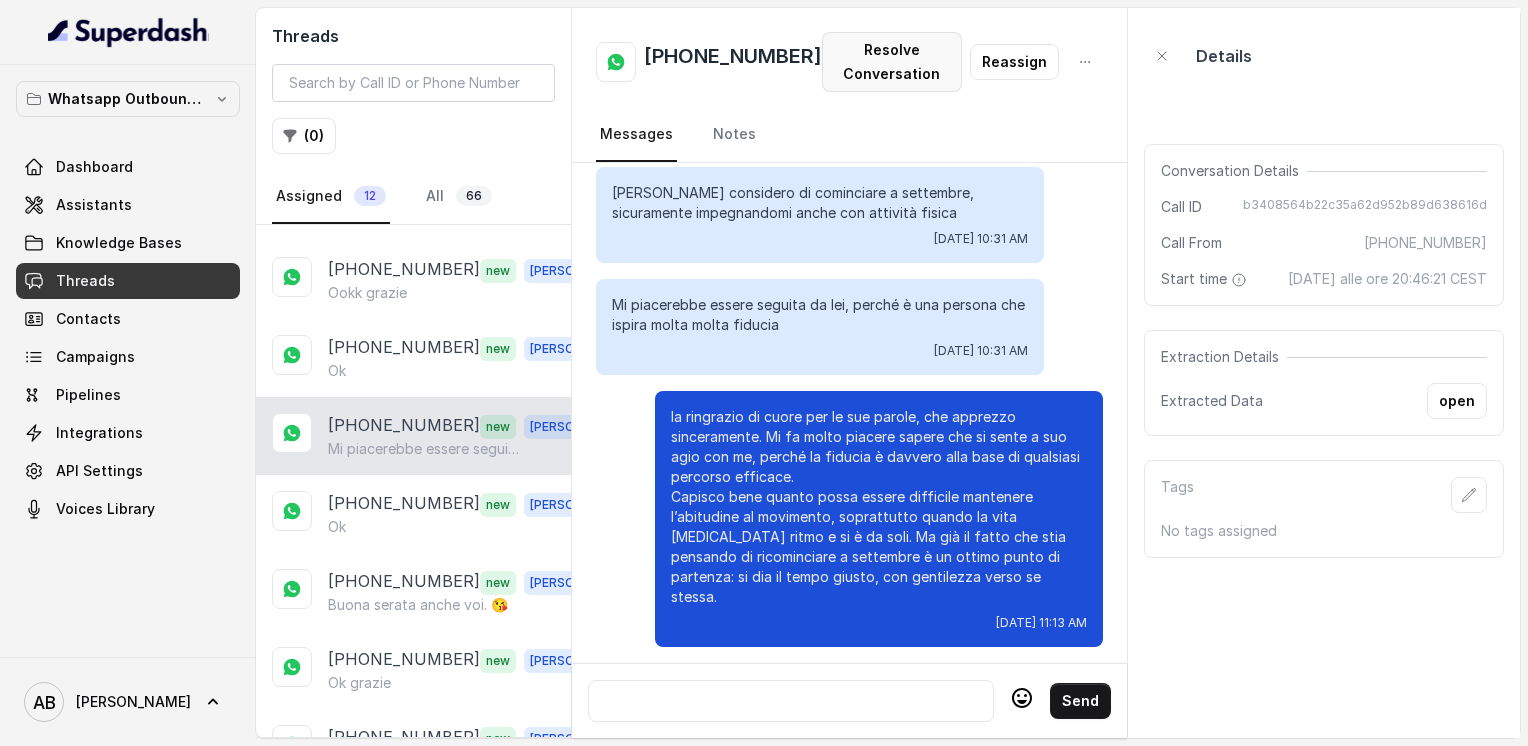 click on "Resolve Conversation" at bounding box center [892, 62] 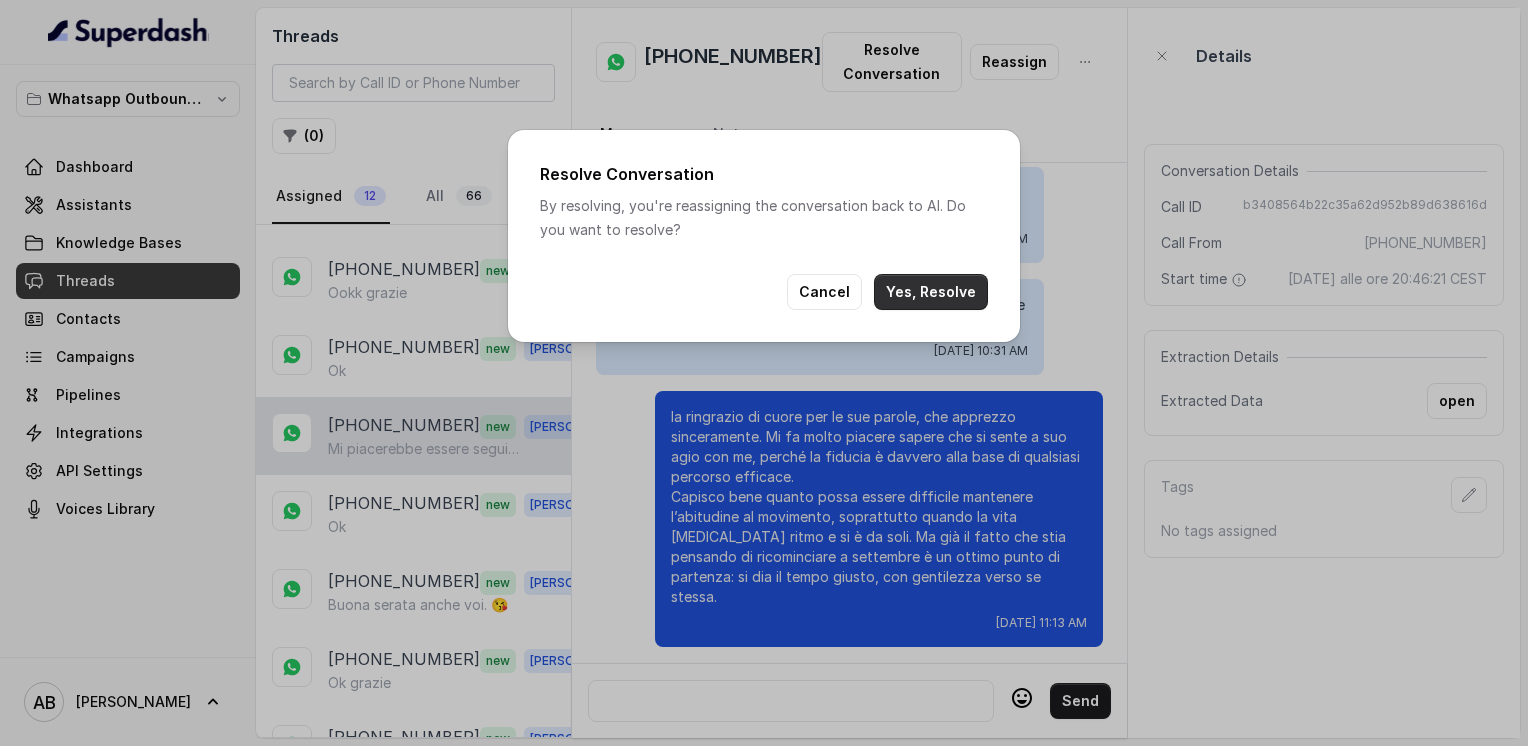 click on "Yes, Resolve" at bounding box center (931, 292) 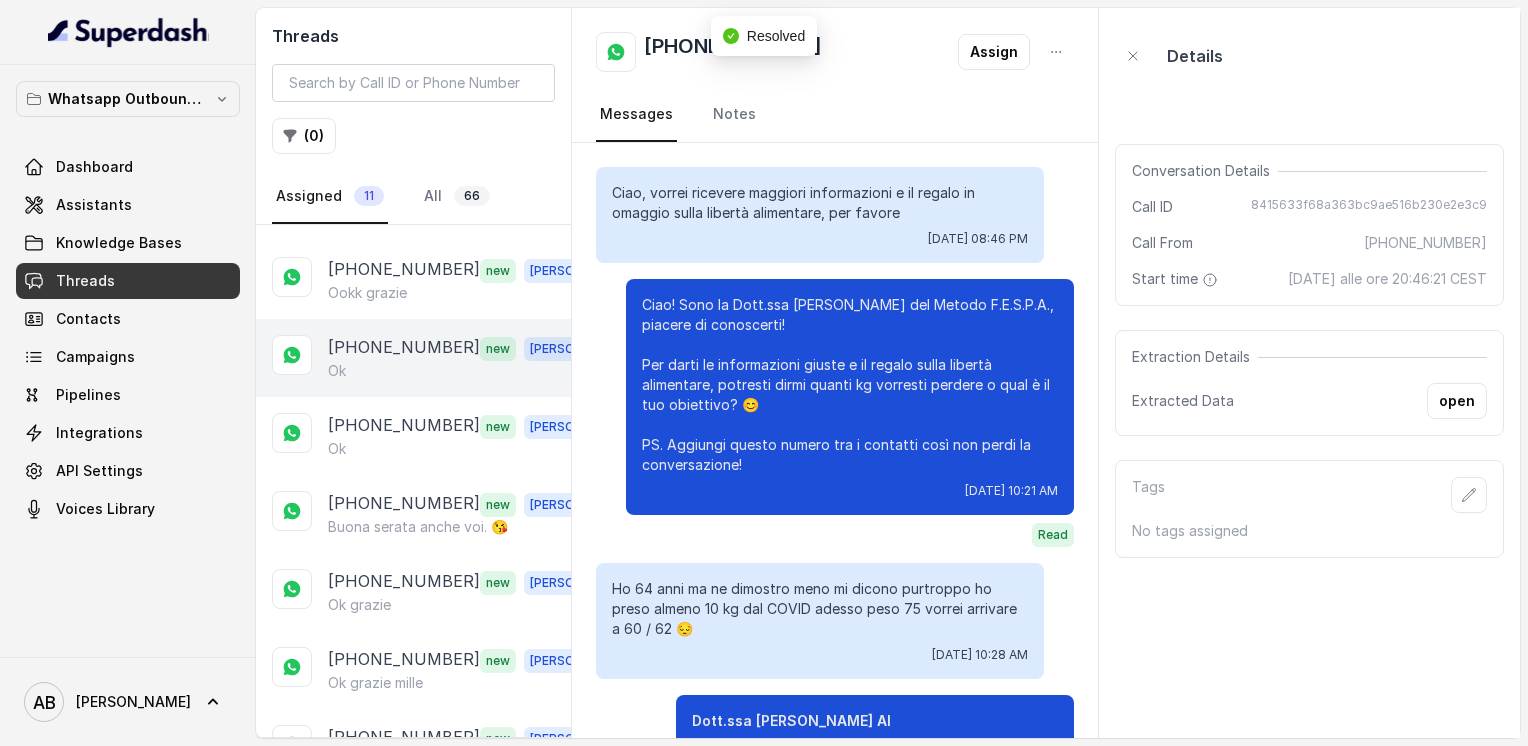 scroll, scrollTop: 1068, scrollLeft: 0, axis: vertical 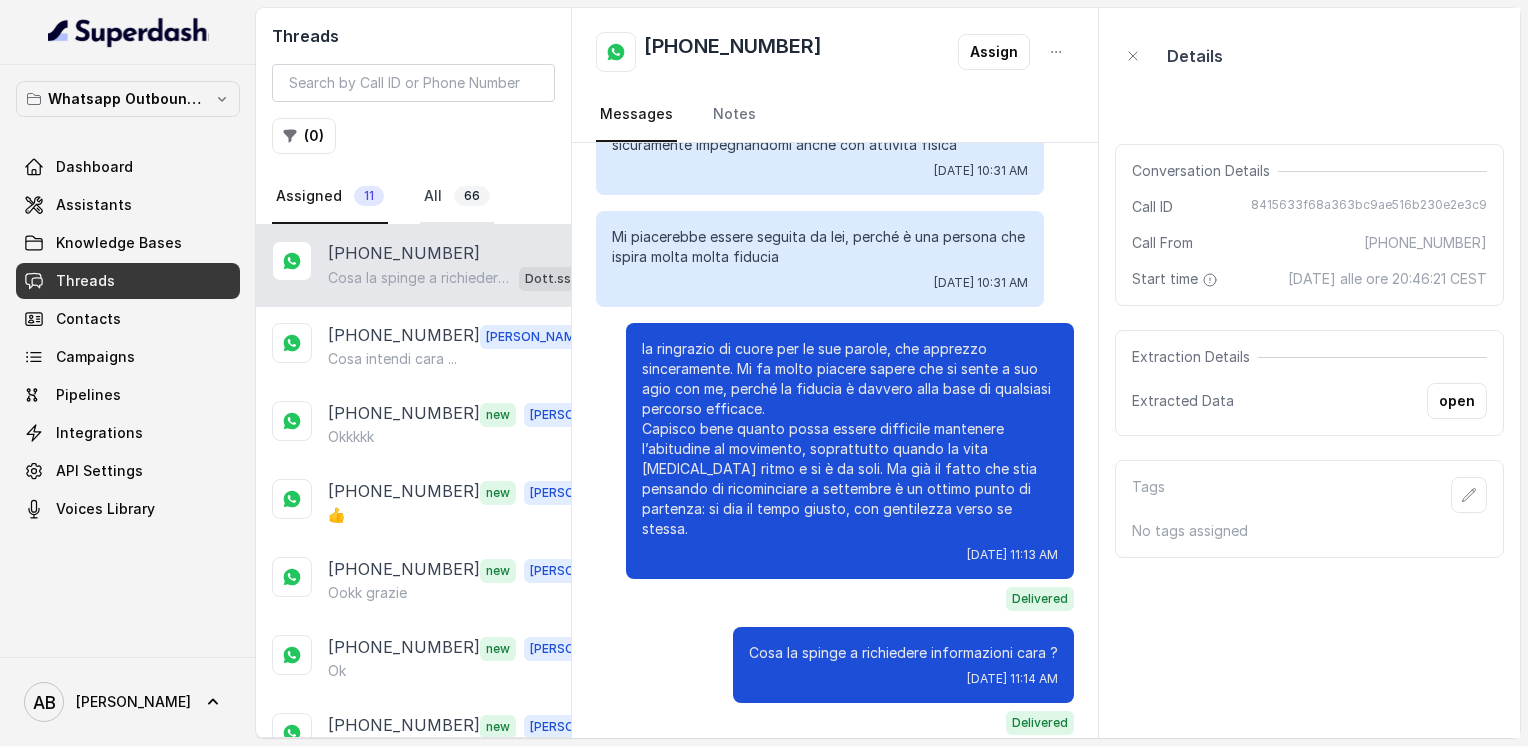 click on "All 66" at bounding box center [457, 197] 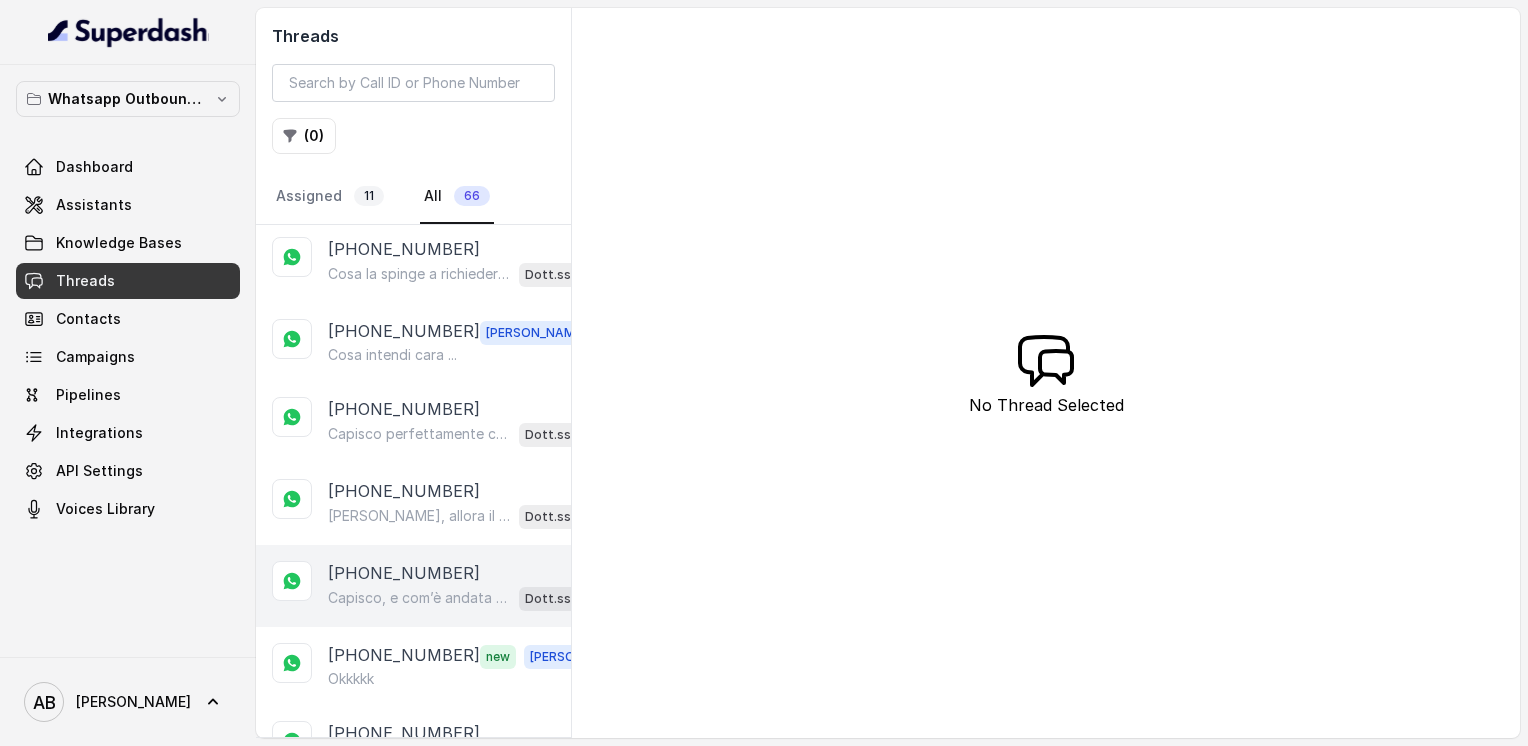 scroll, scrollTop: 0, scrollLeft: 0, axis: both 